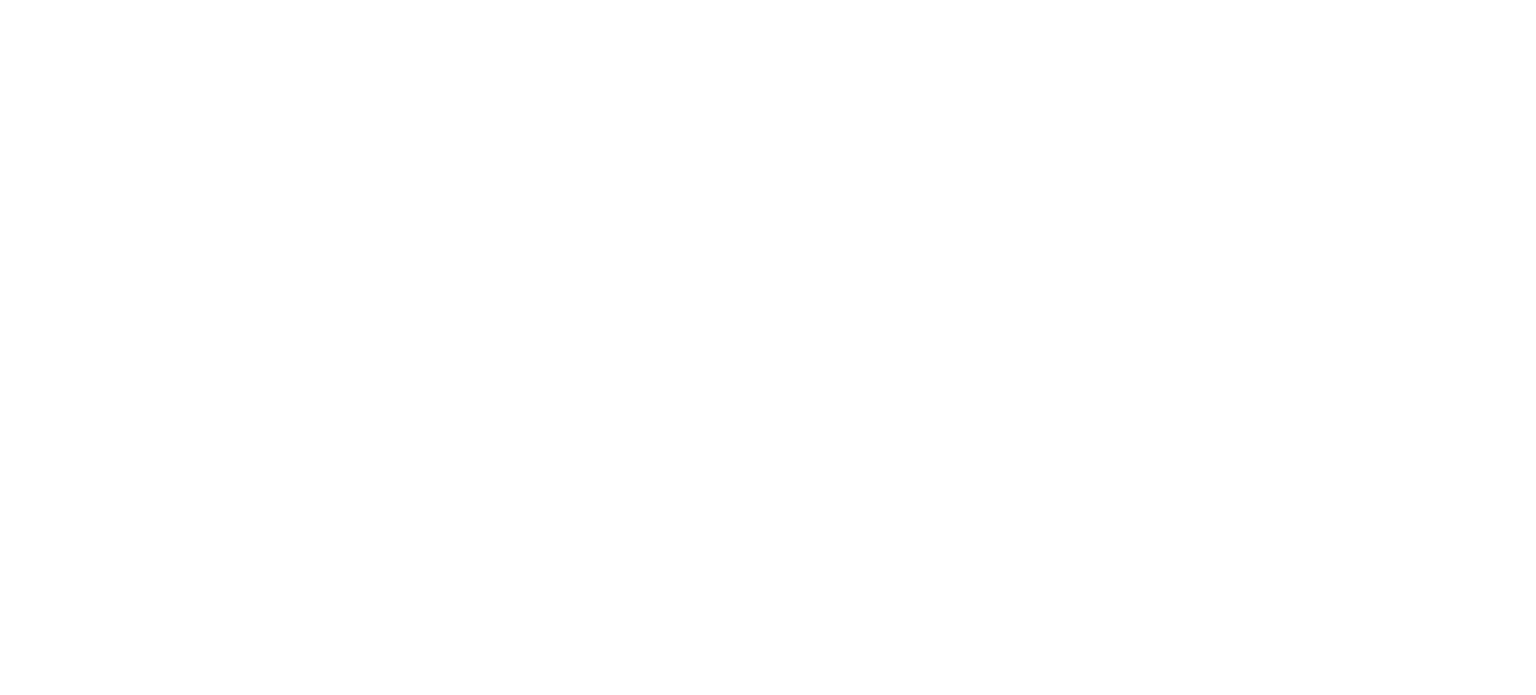 scroll, scrollTop: 0, scrollLeft: 0, axis: both 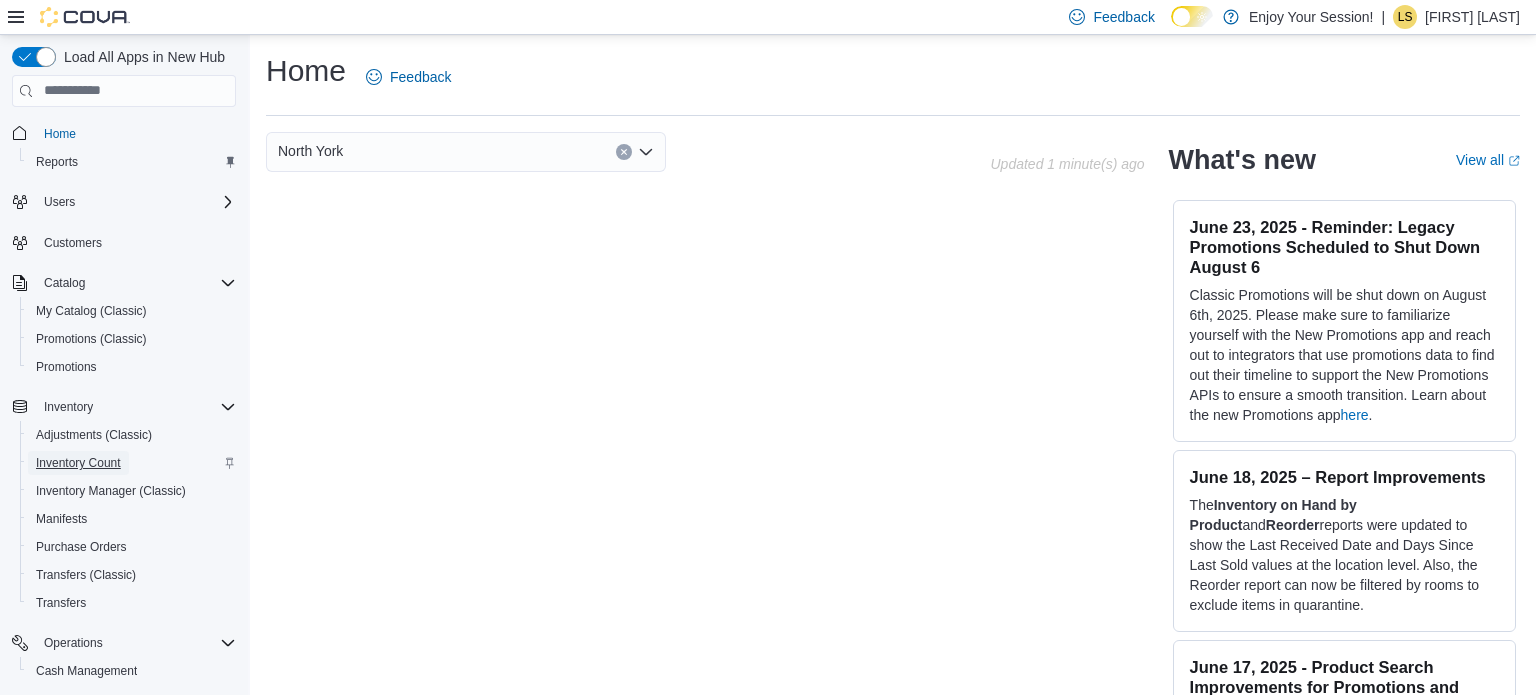 click on "Inventory Count" at bounding box center [78, 463] 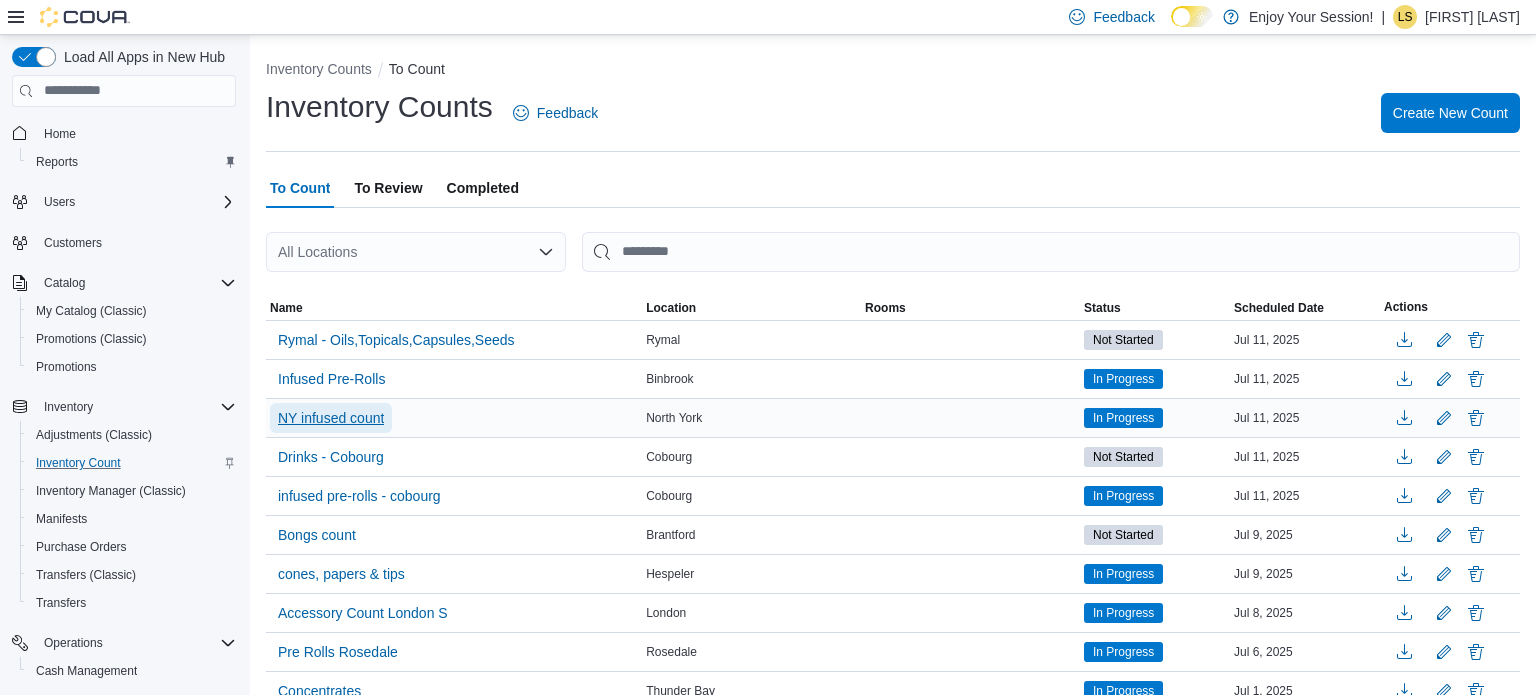 click on "NY infused count" at bounding box center [331, 418] 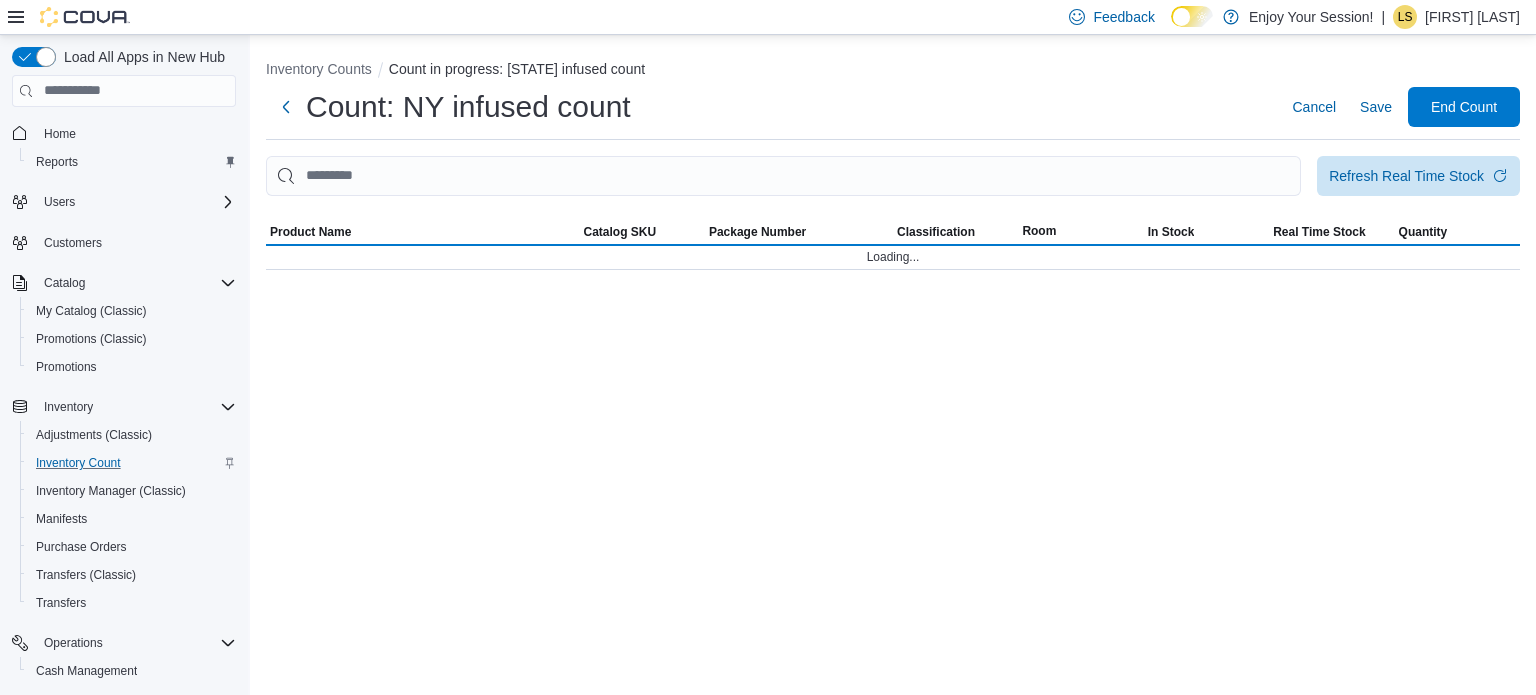 click on "3" 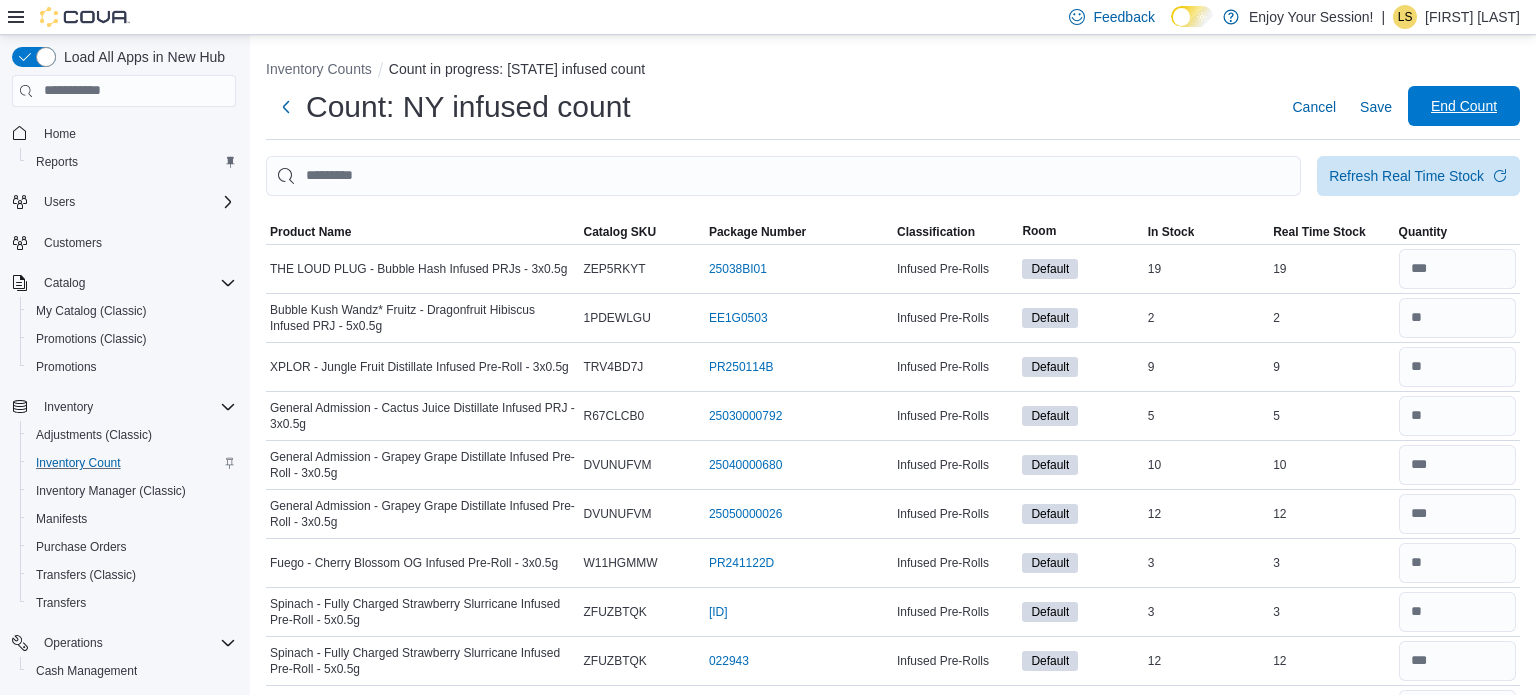 click on "End Count" at bounding box center (1464, 106) 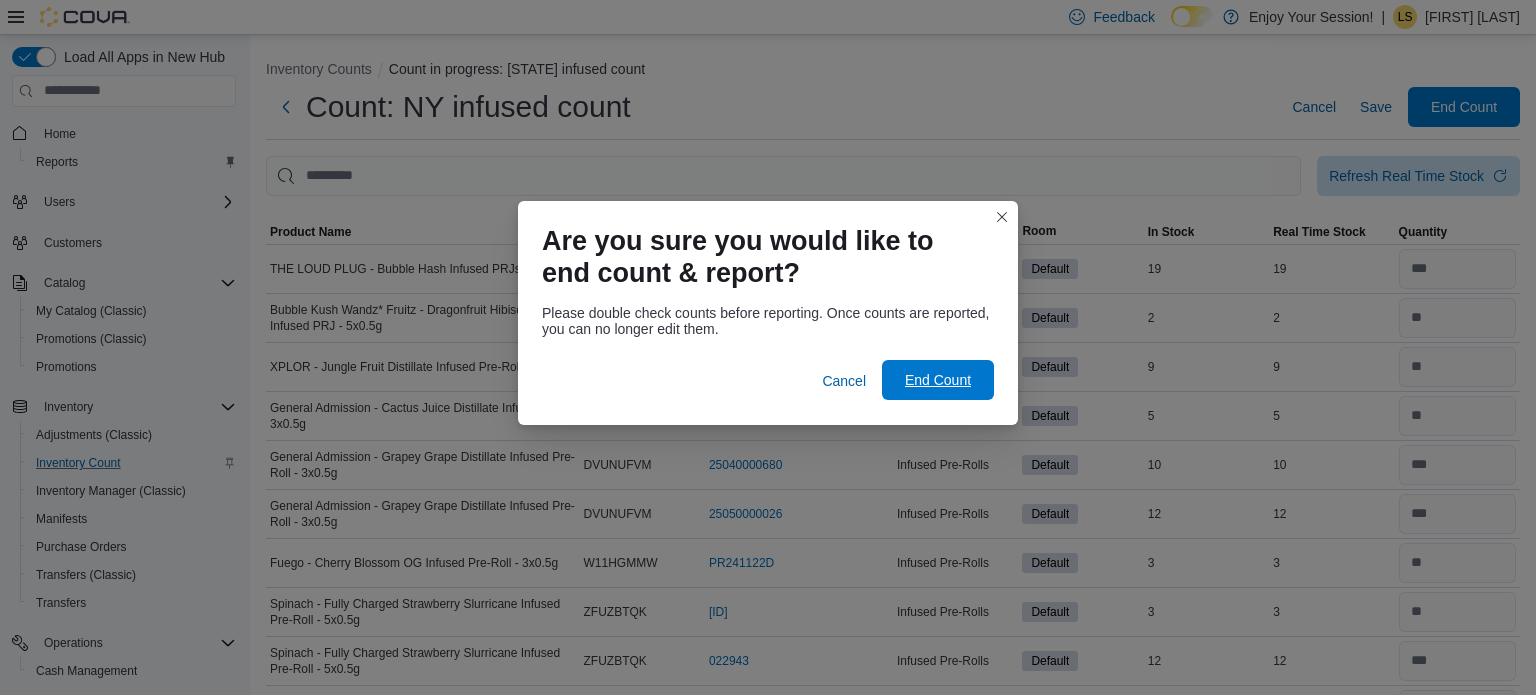 click on "End Count" at bounding box center [938, 380] 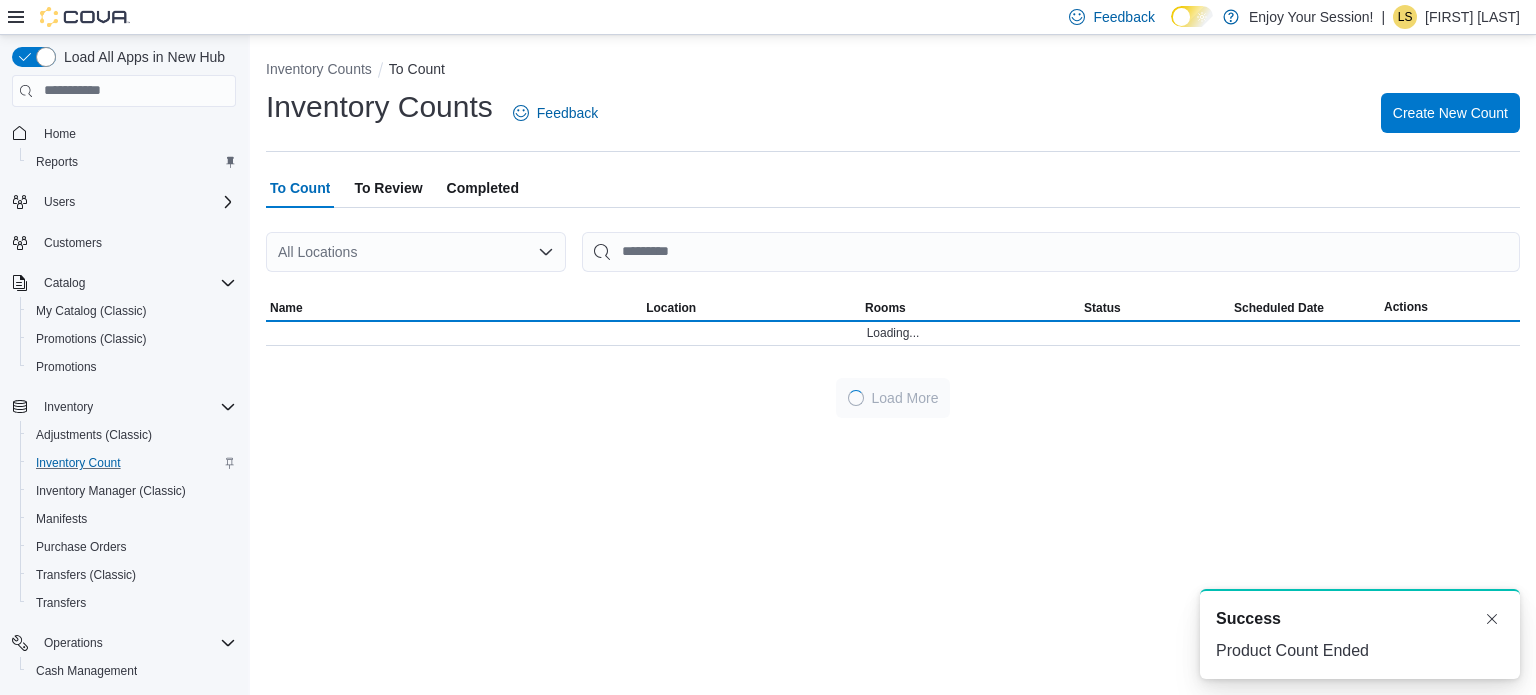 scroll, scrollTop: 0, scrollLeft: 0, axis: both 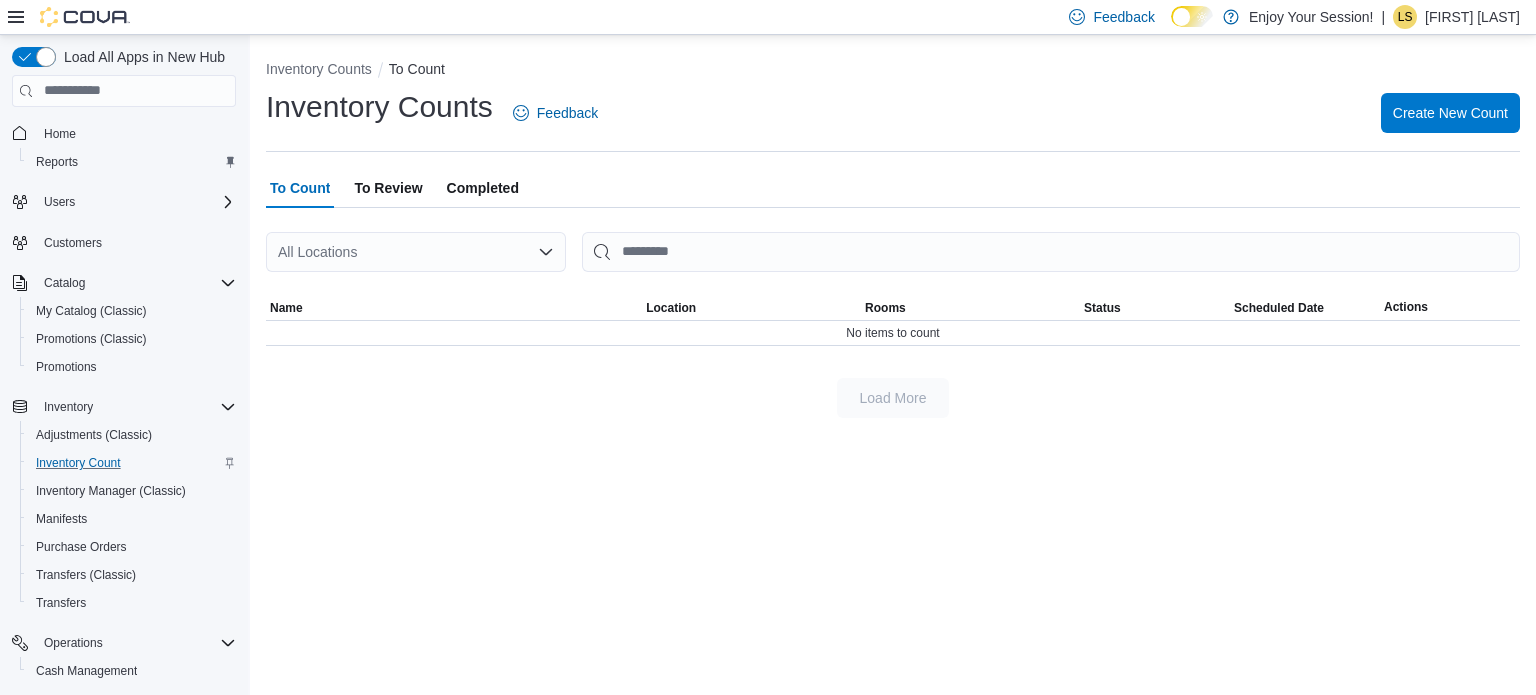 click on "All Locations" at bounding box center (416, 252) 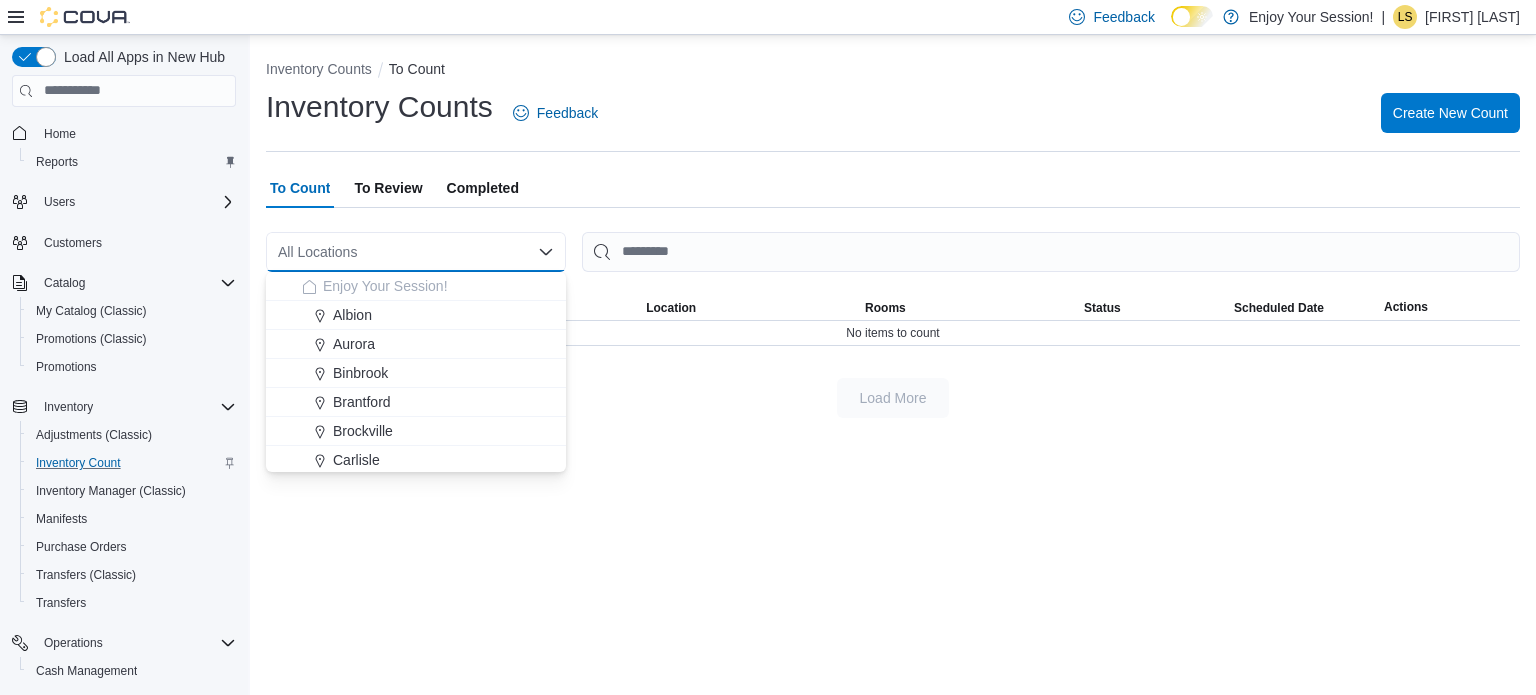 click on "All Locations" at bounding box center (416, 252) 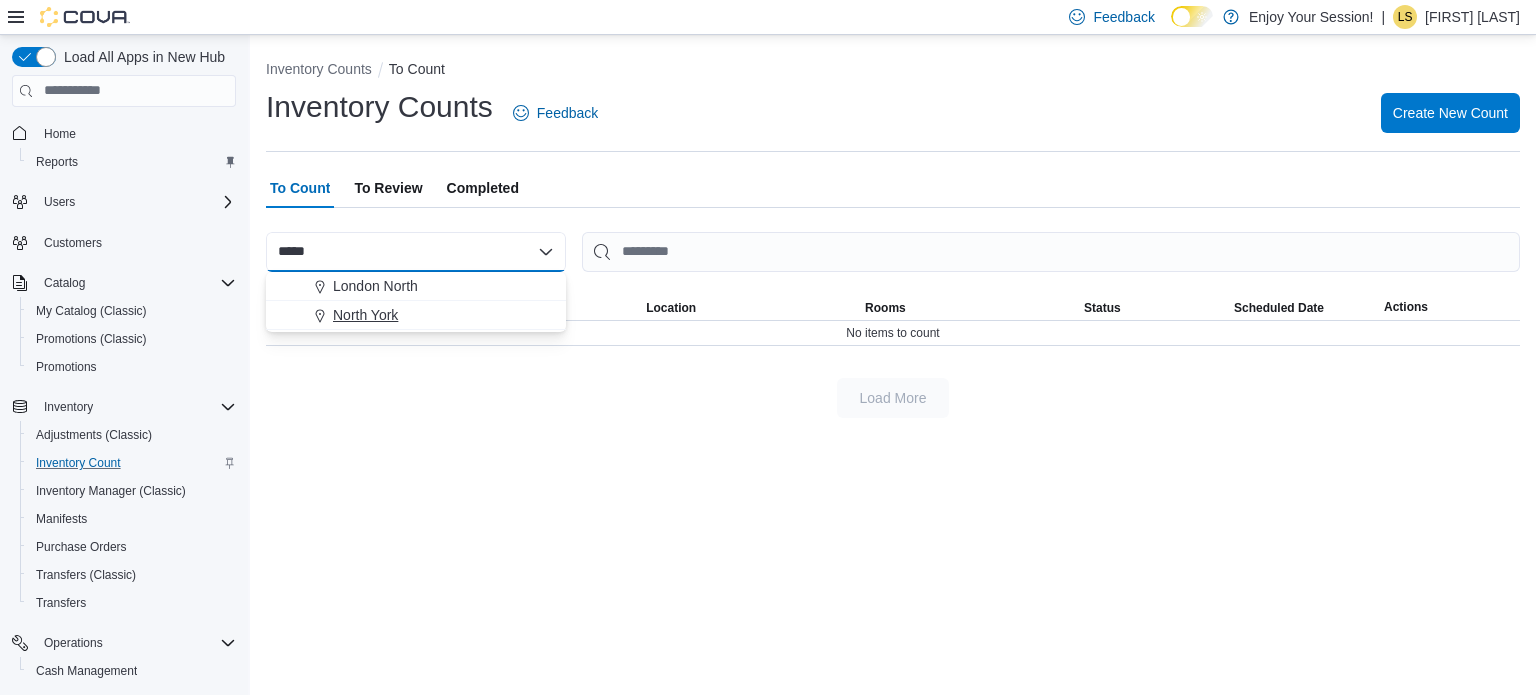 type on "*****" 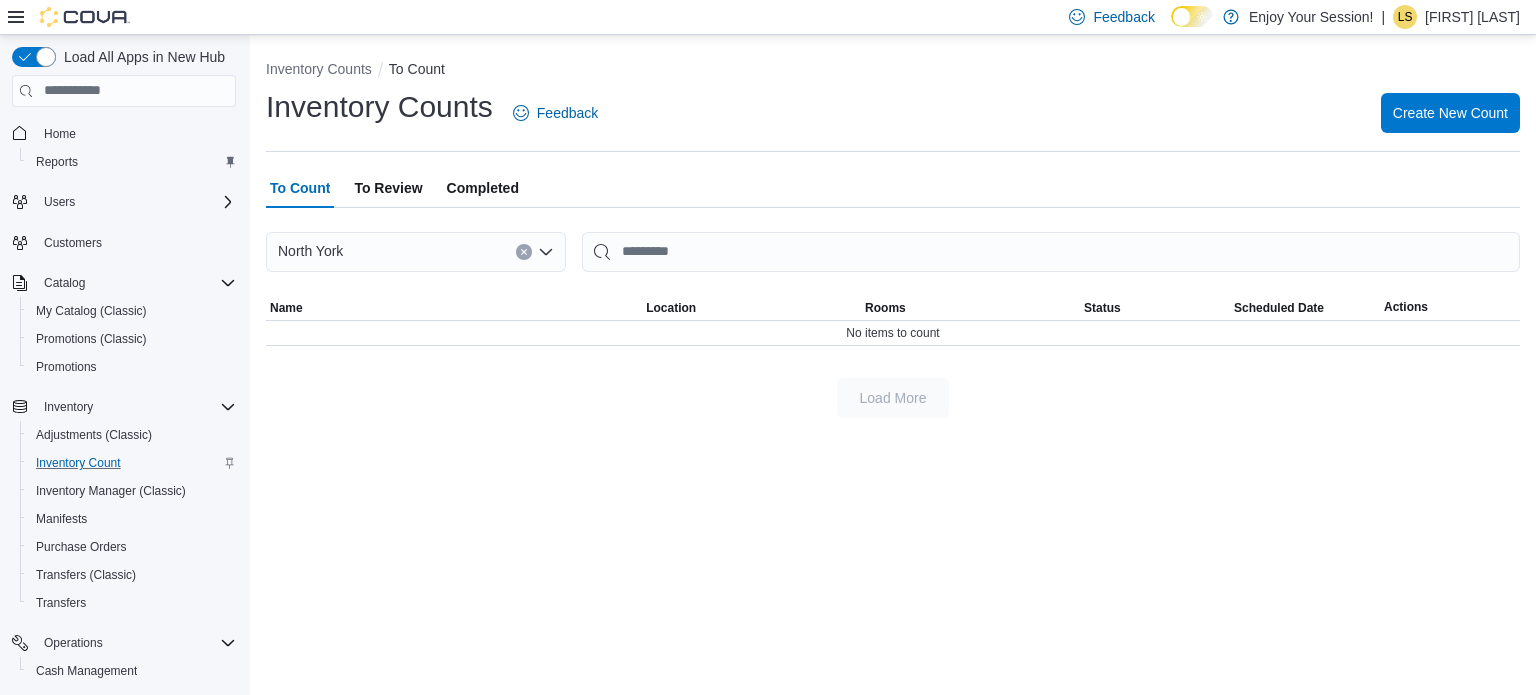 click on "To Review" at bounding box center [388, 188] 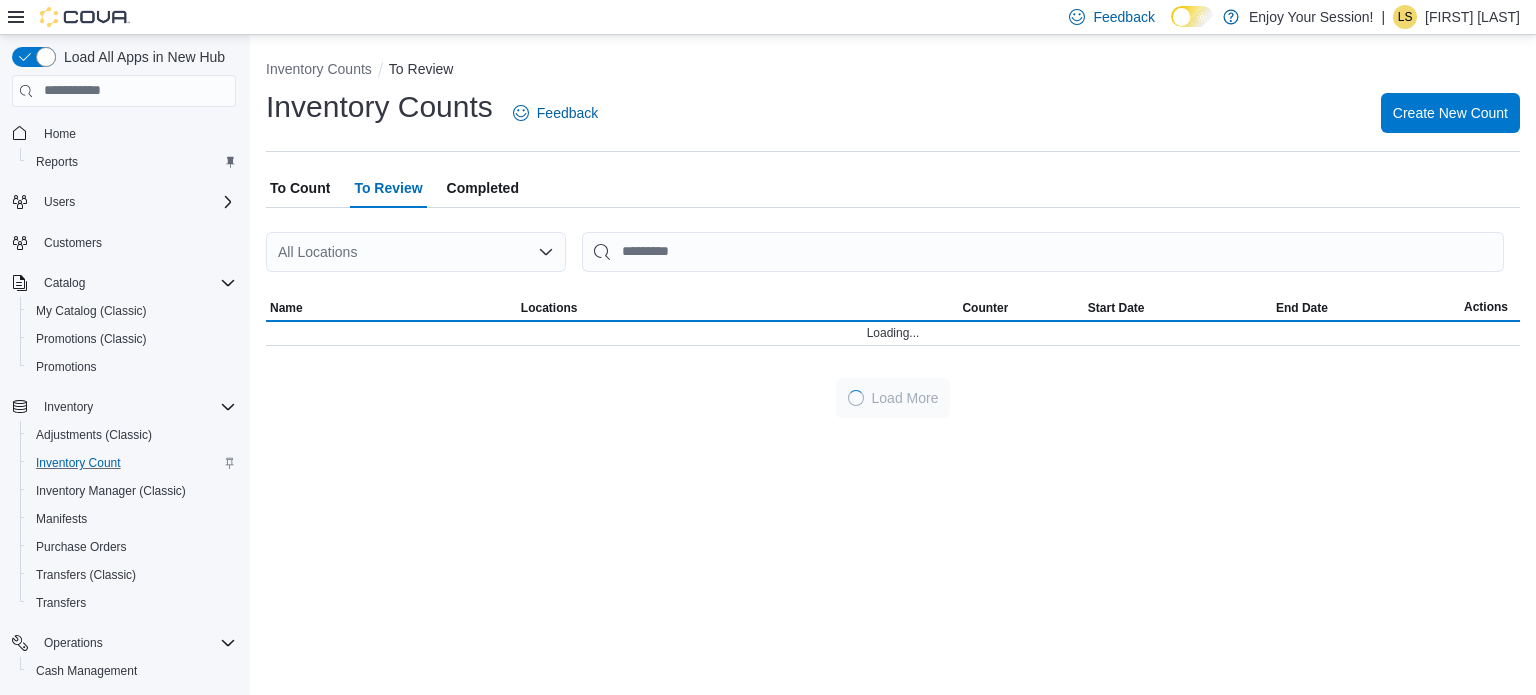 click on "All Locations" at bounding box center (416, 252) 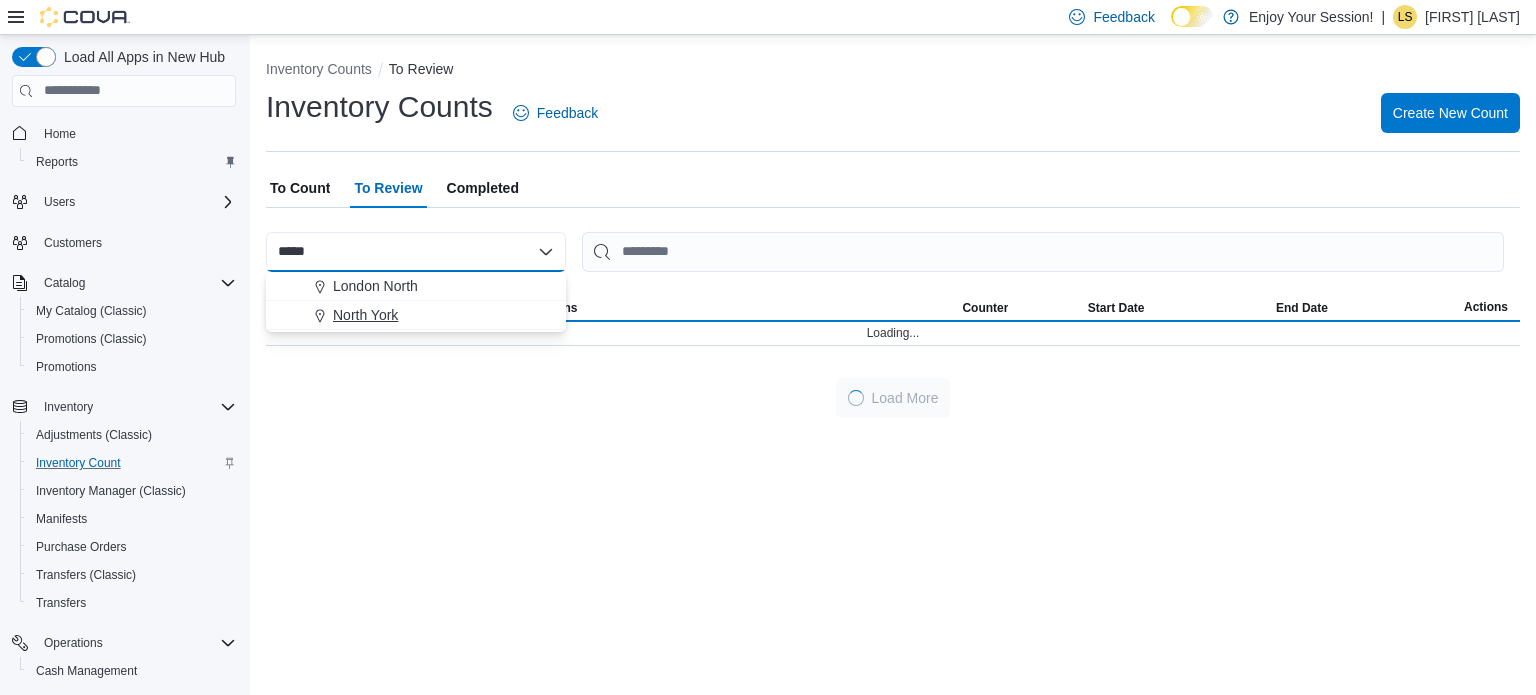 type on "*****" 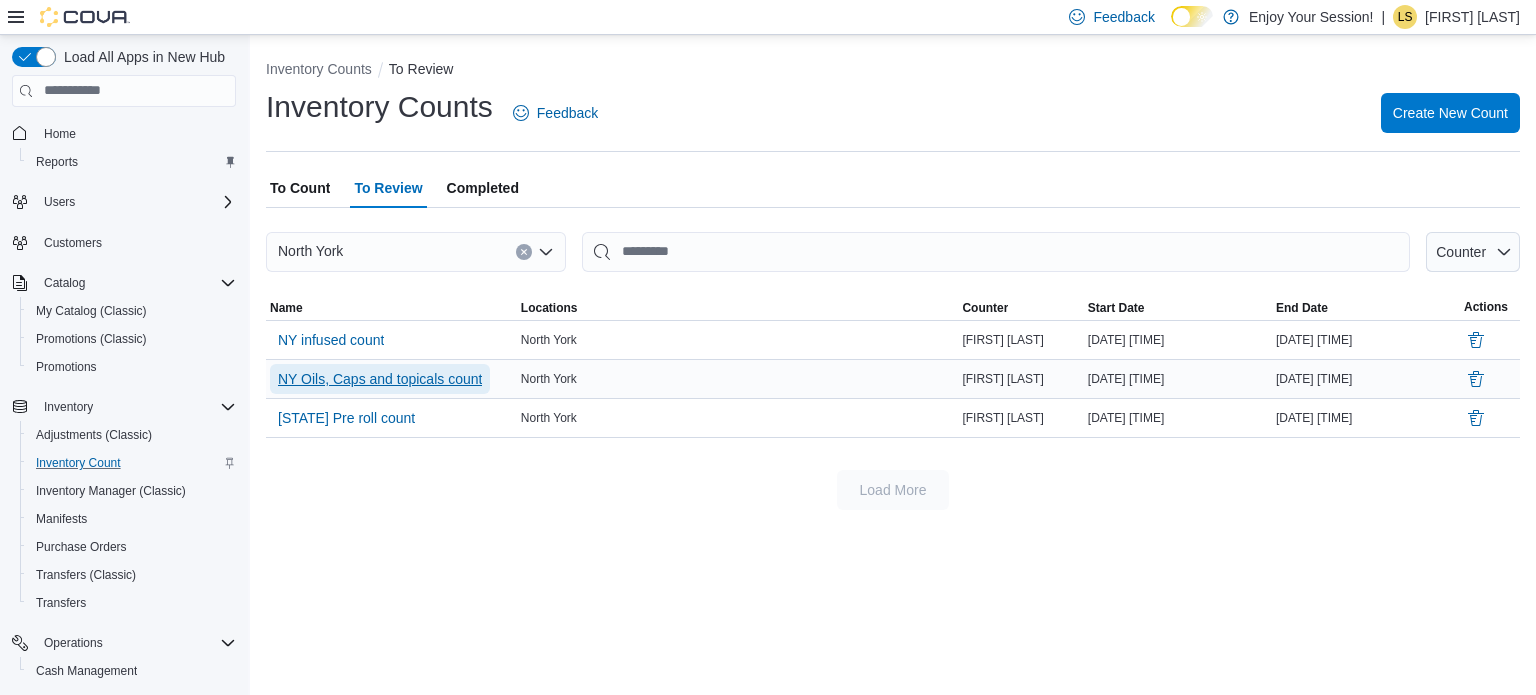 click on "NY Oils, Caps and topicals count" at bounding box center [380, 379] 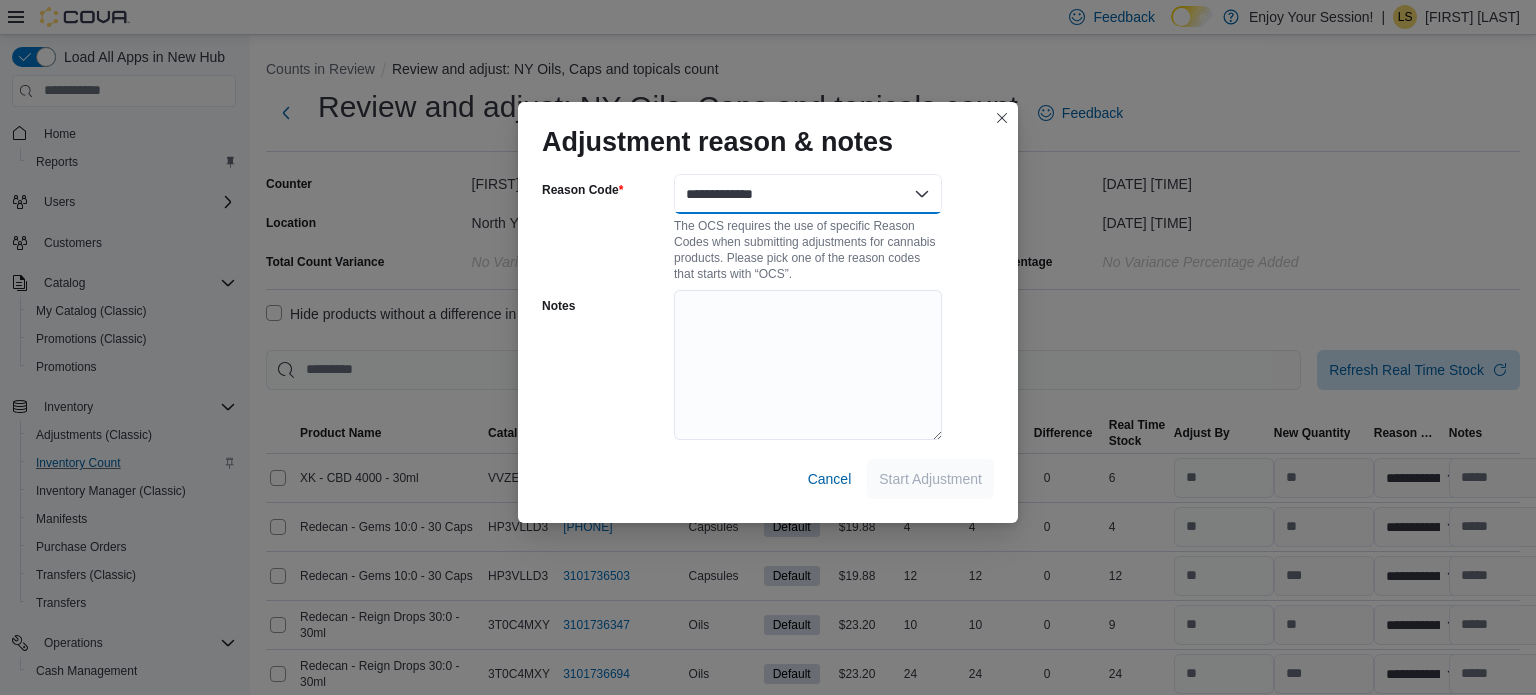 click on "**********" at bounding box center (808, 194) 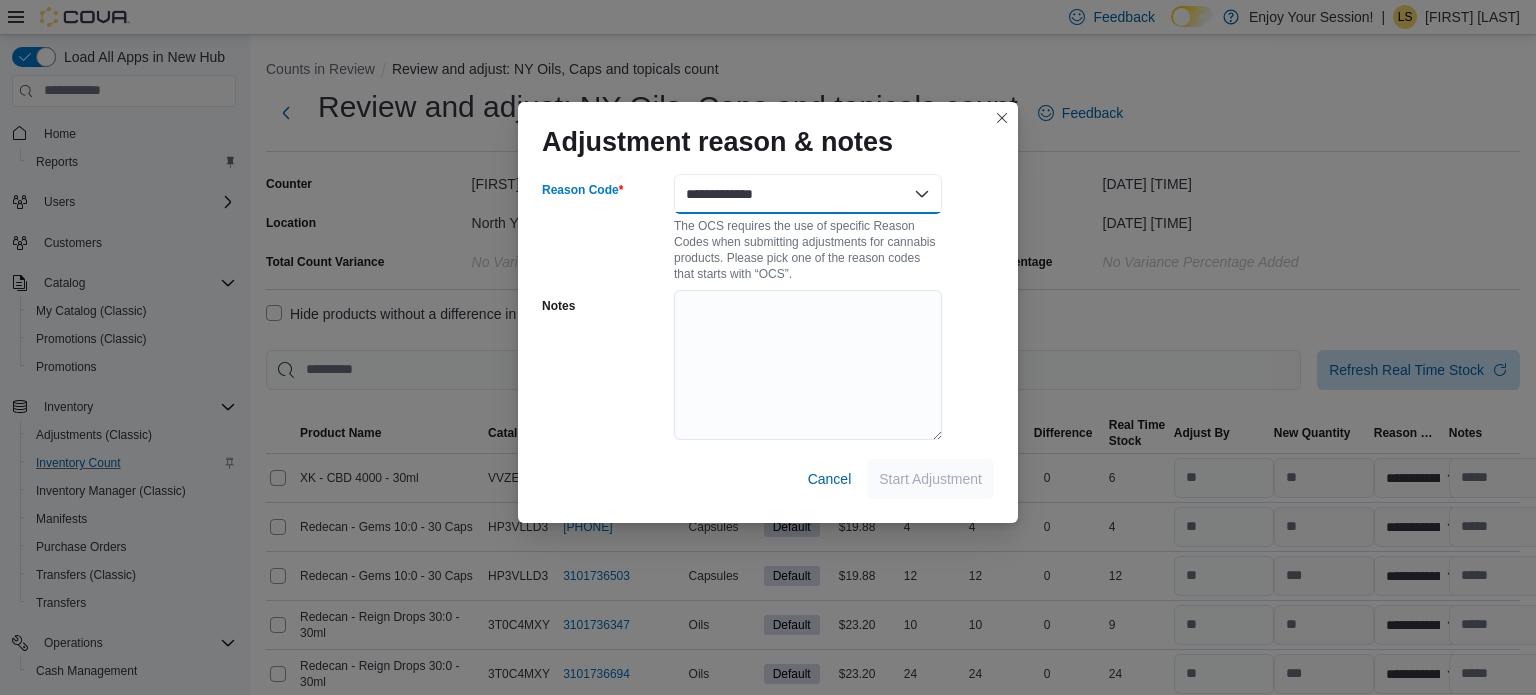 select on "**********" 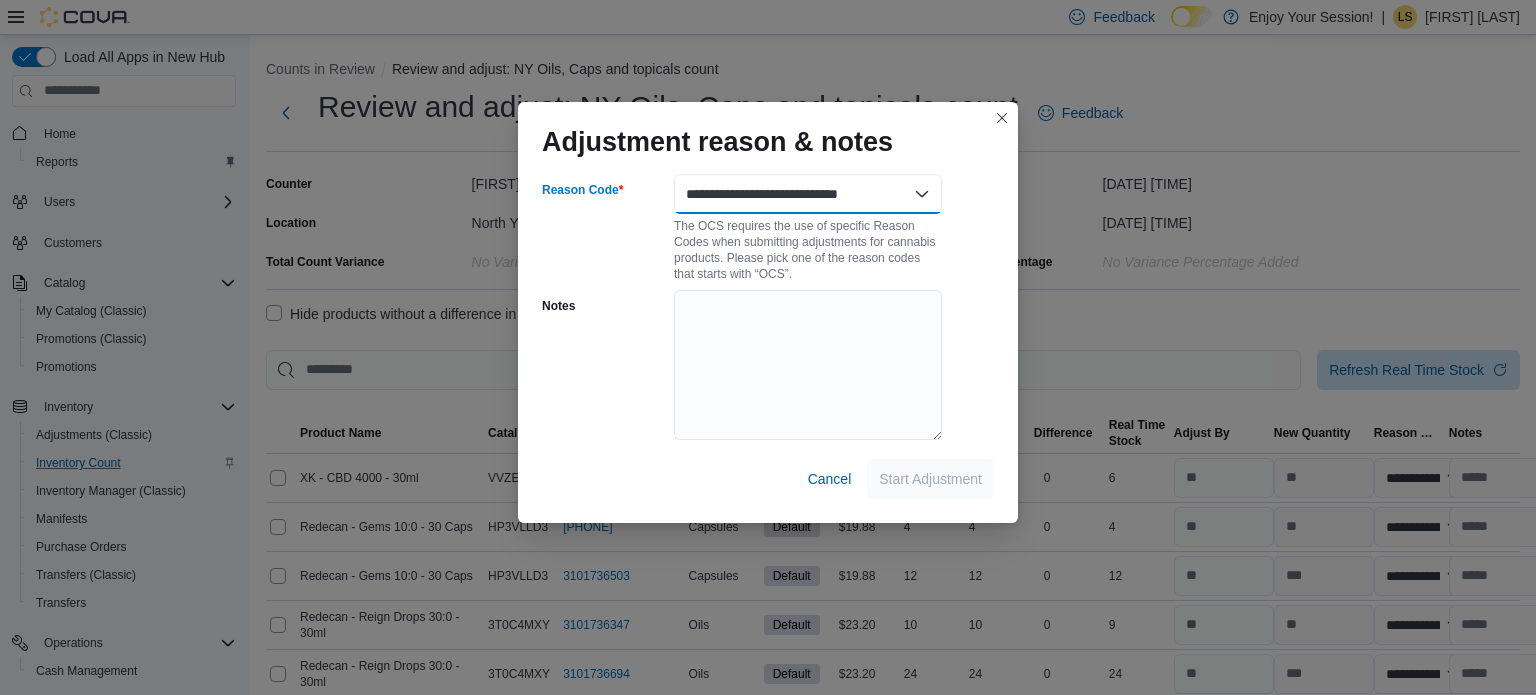 click on "**********" at bounding box center [808, 194] 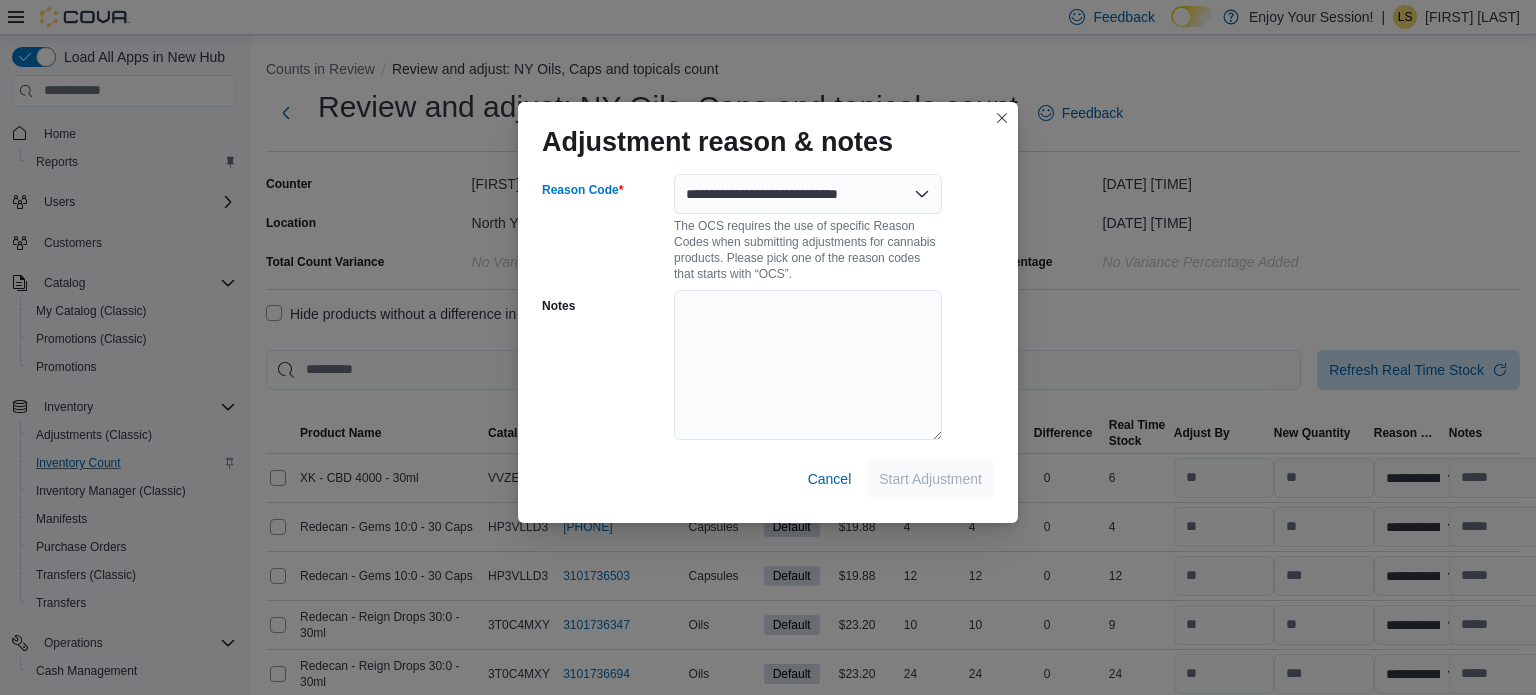click on "**********" at bounding box center (768, 347) 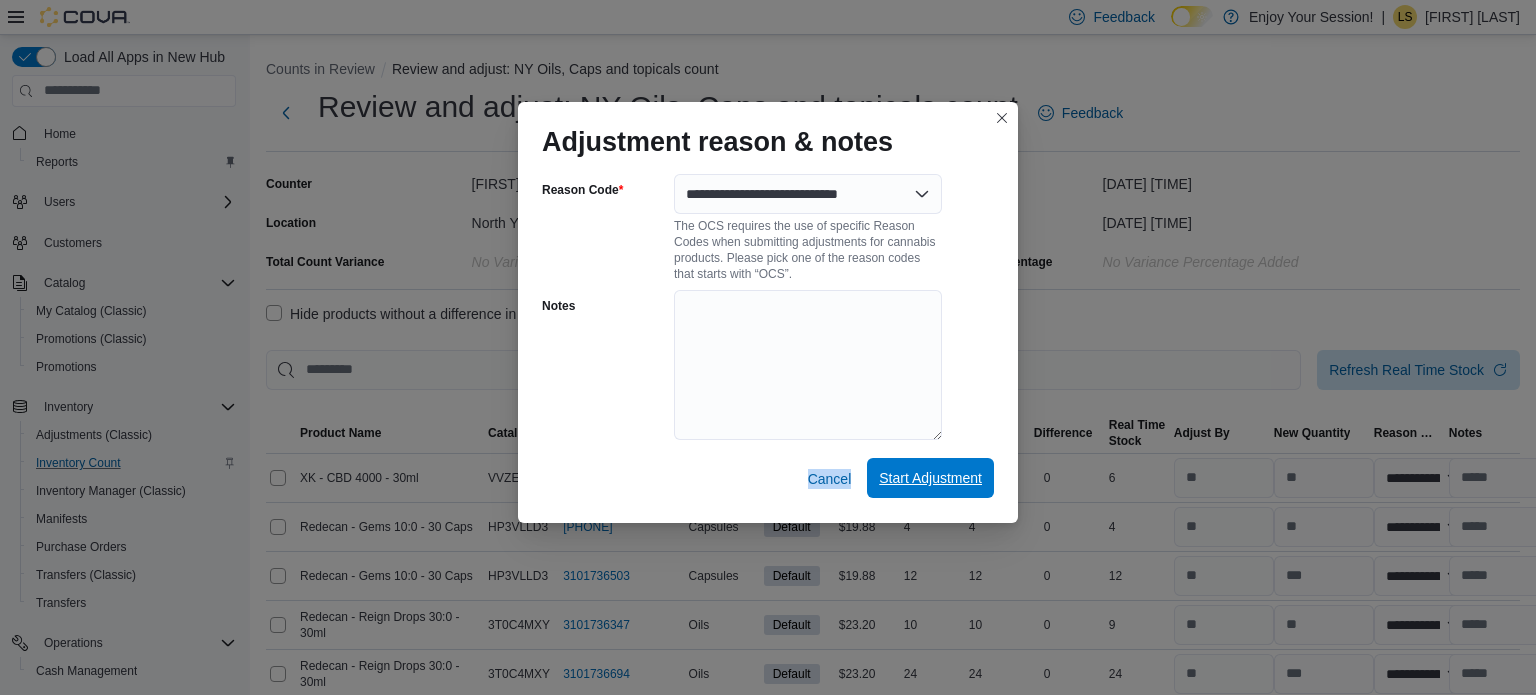 click on "Start Adjustment" at bounding box center (930, 478) 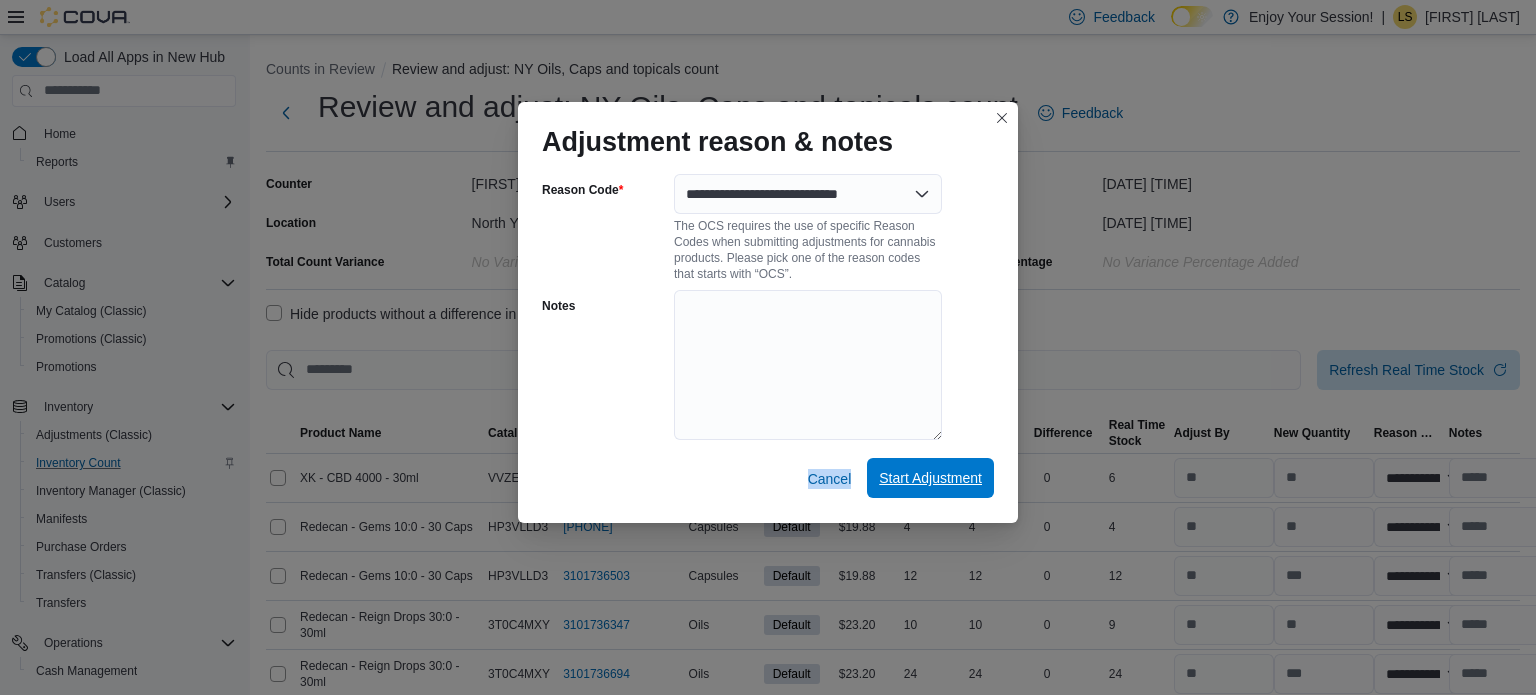 select on "**********" 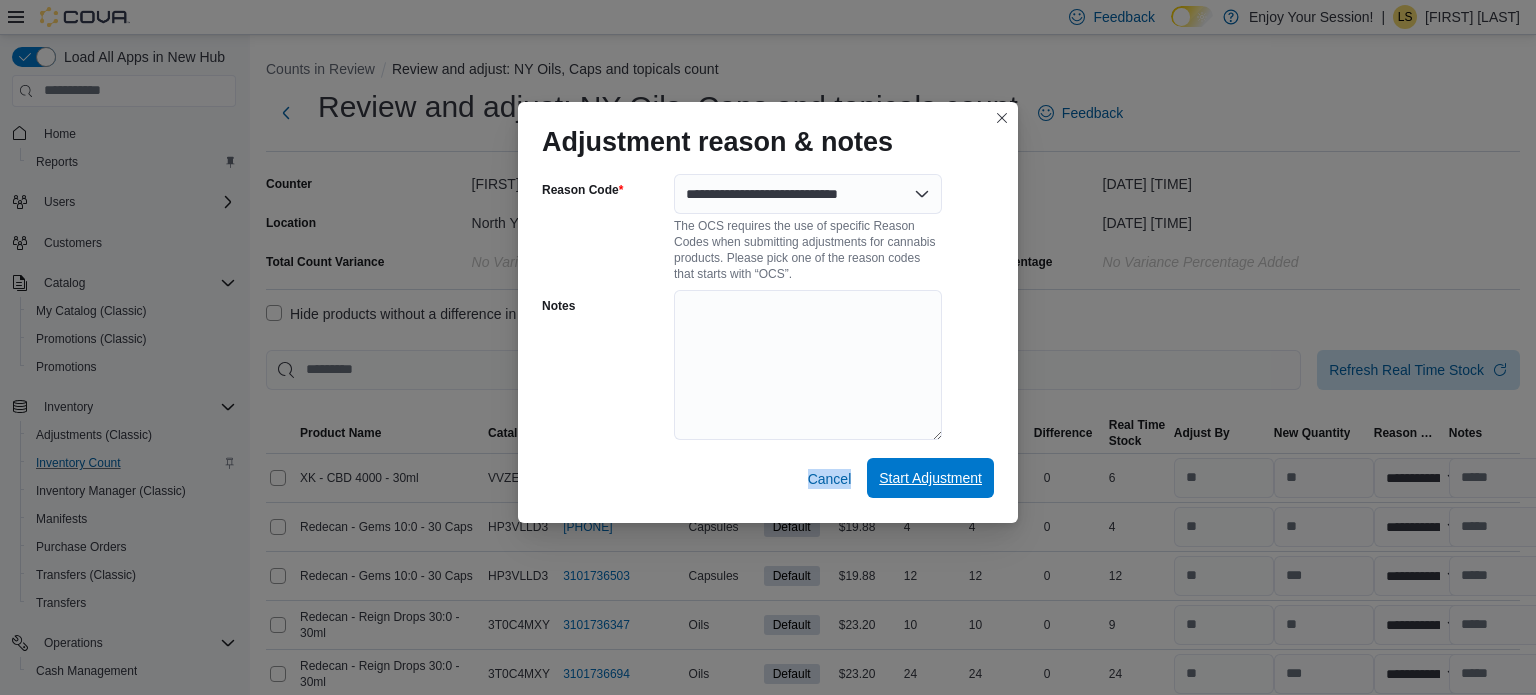 select on "**********" 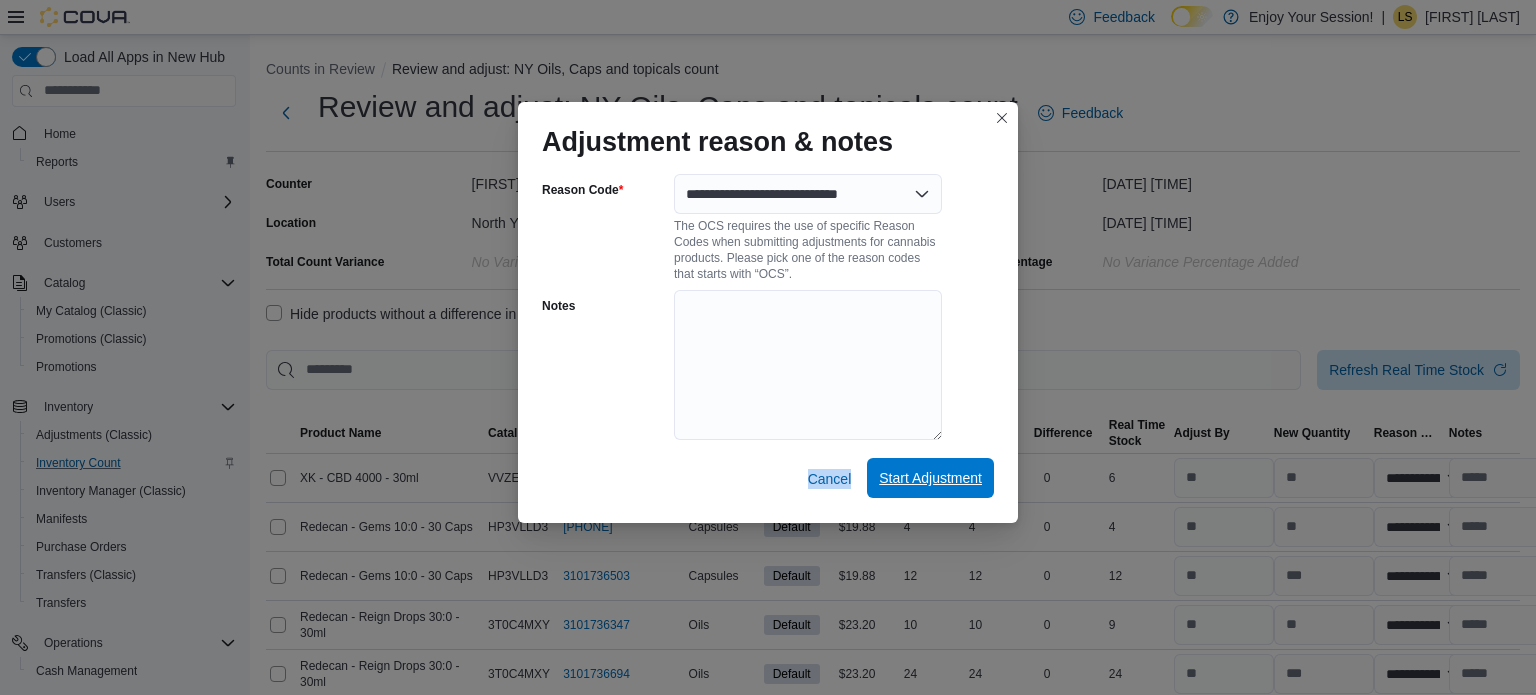 select on "**********" 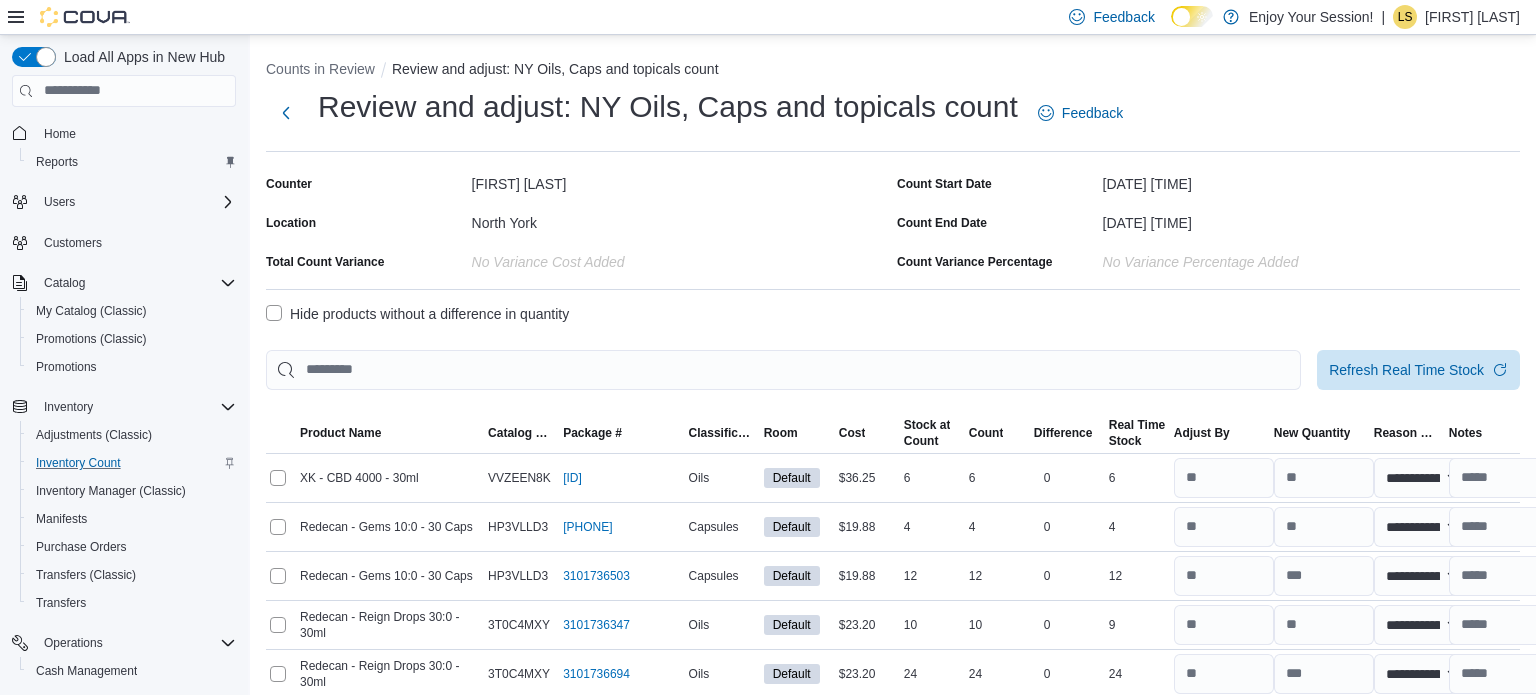 click on "No Variance Percentage added" at bounding box center [1311, 258] 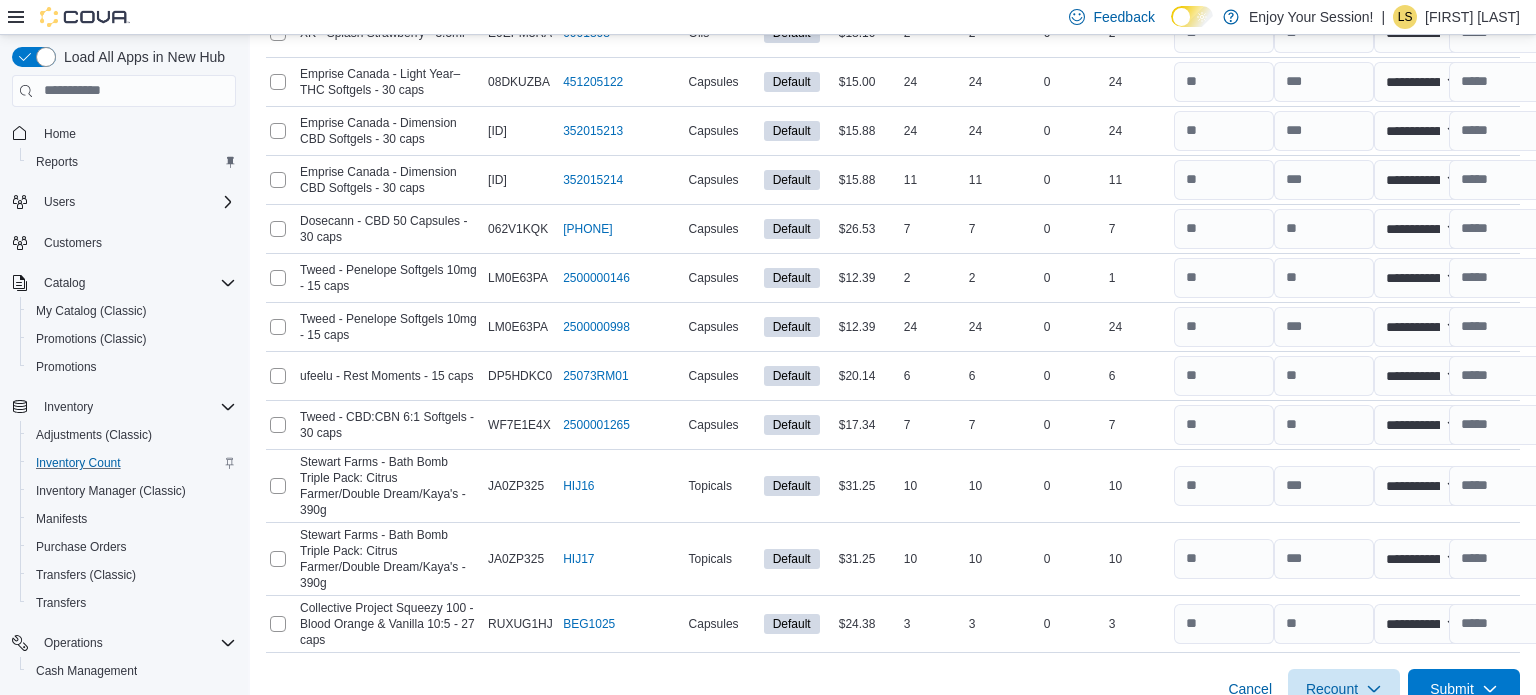 scroll, scrollTop: 1789, scrollLeft: 0, axis: vertical 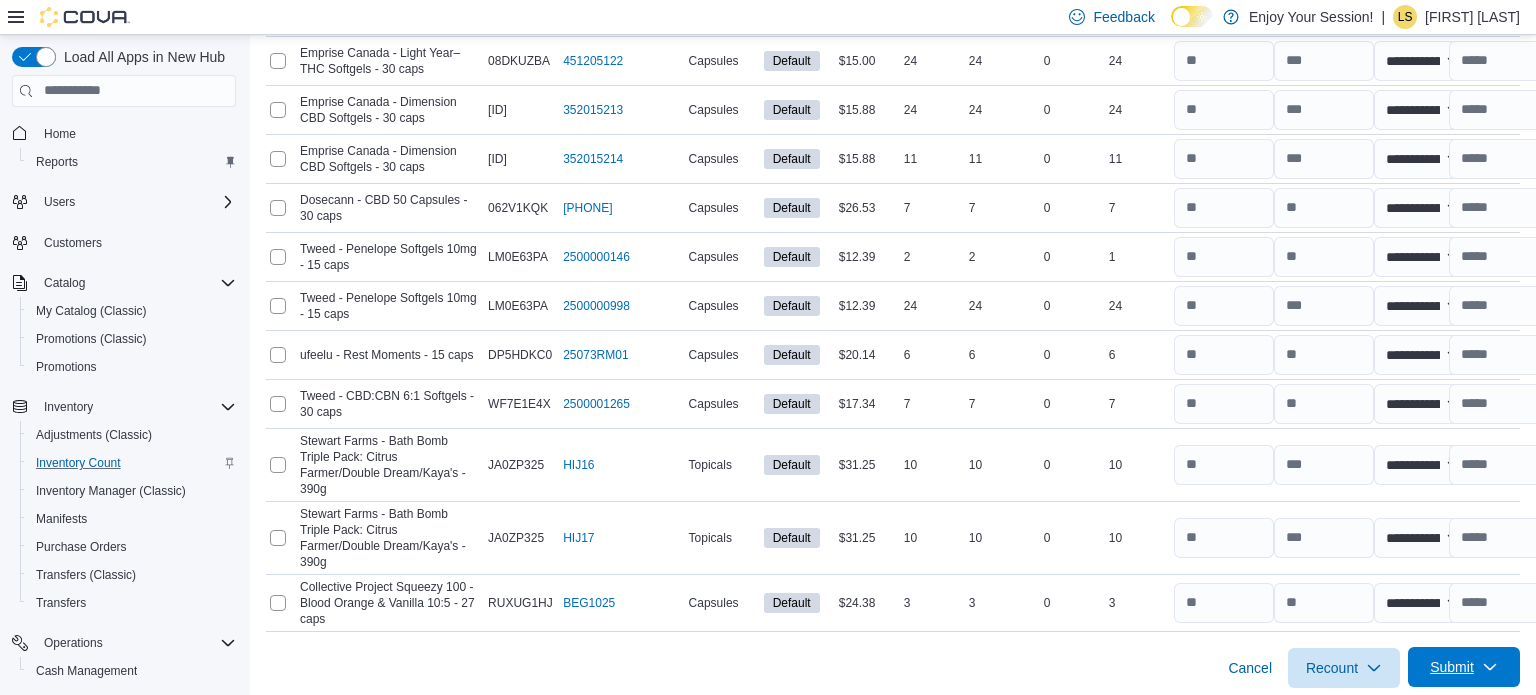 click on "Submit" at bounding box center (1452, 667) 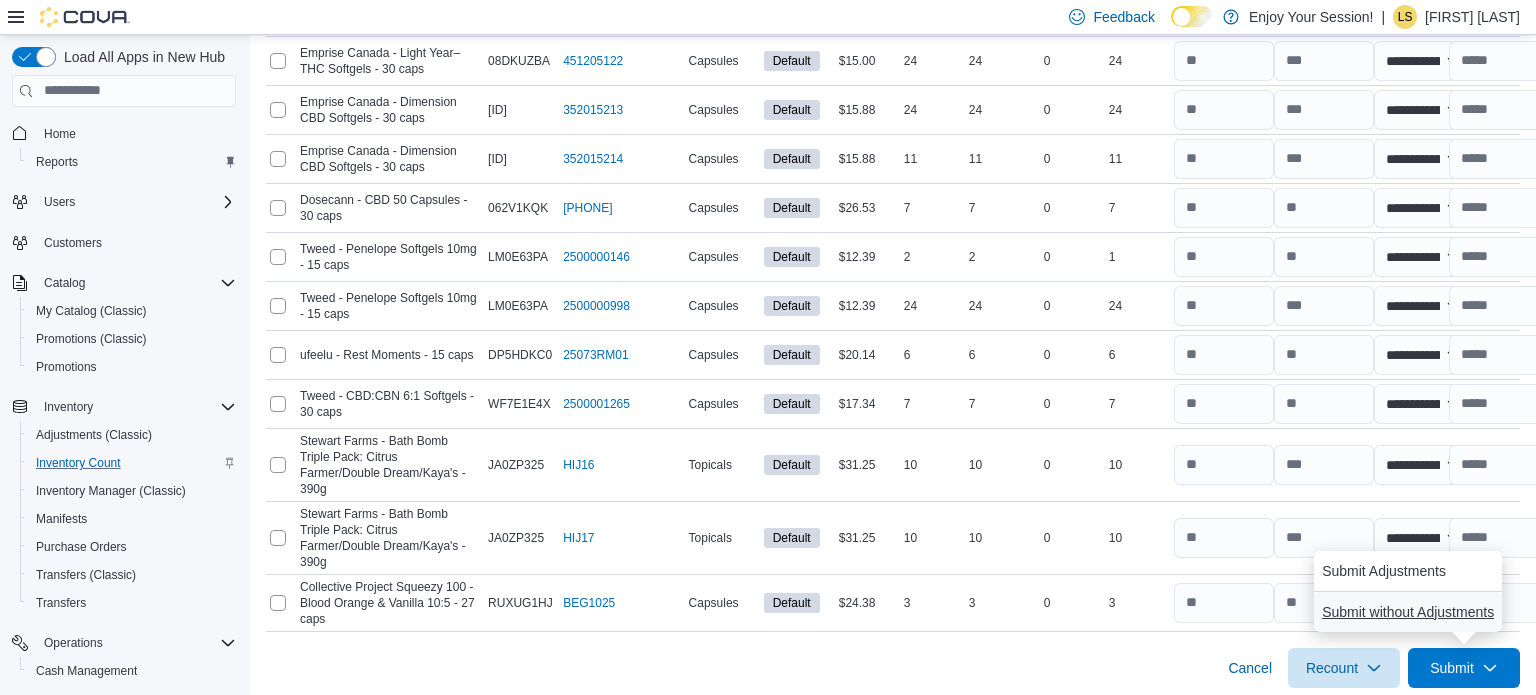 click on "Submit without Adjustments" at bounding box center [1408, 612] 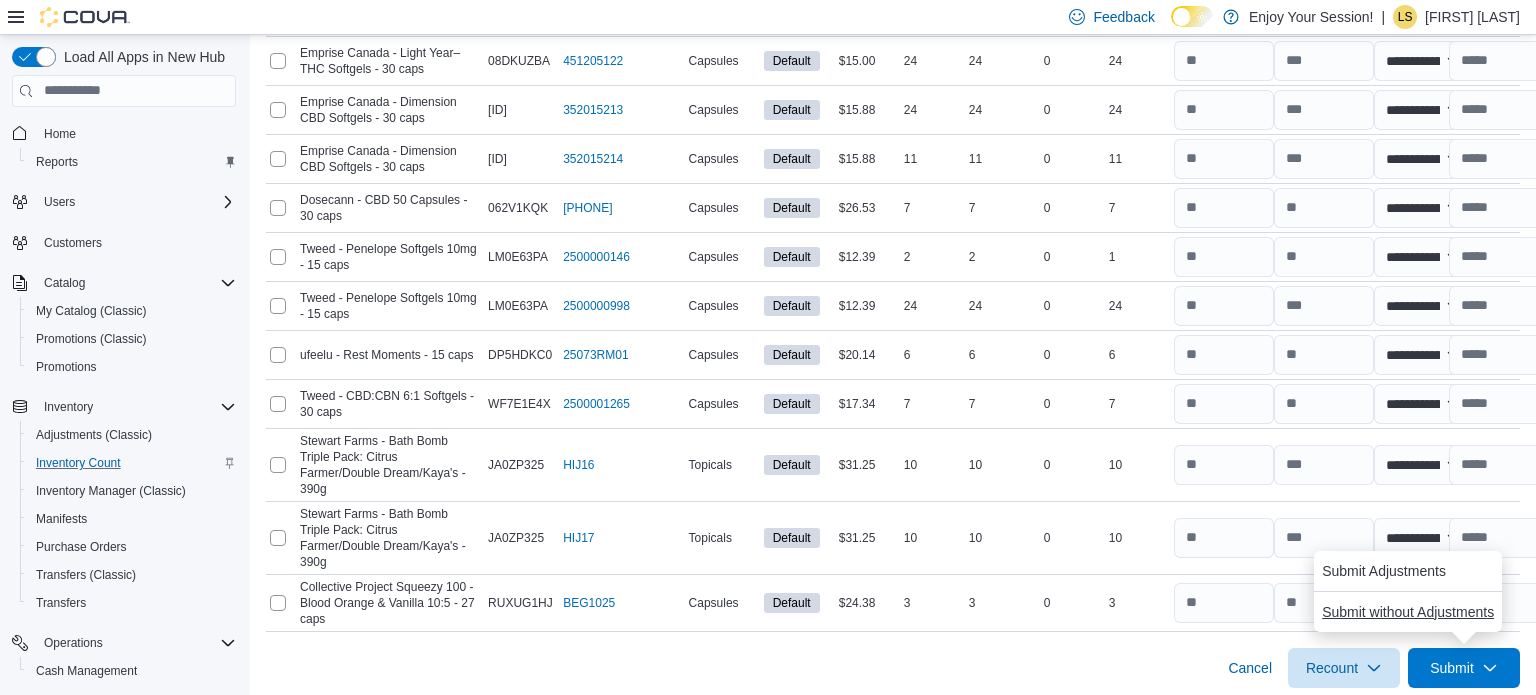 click at bounding box center [200, 695] 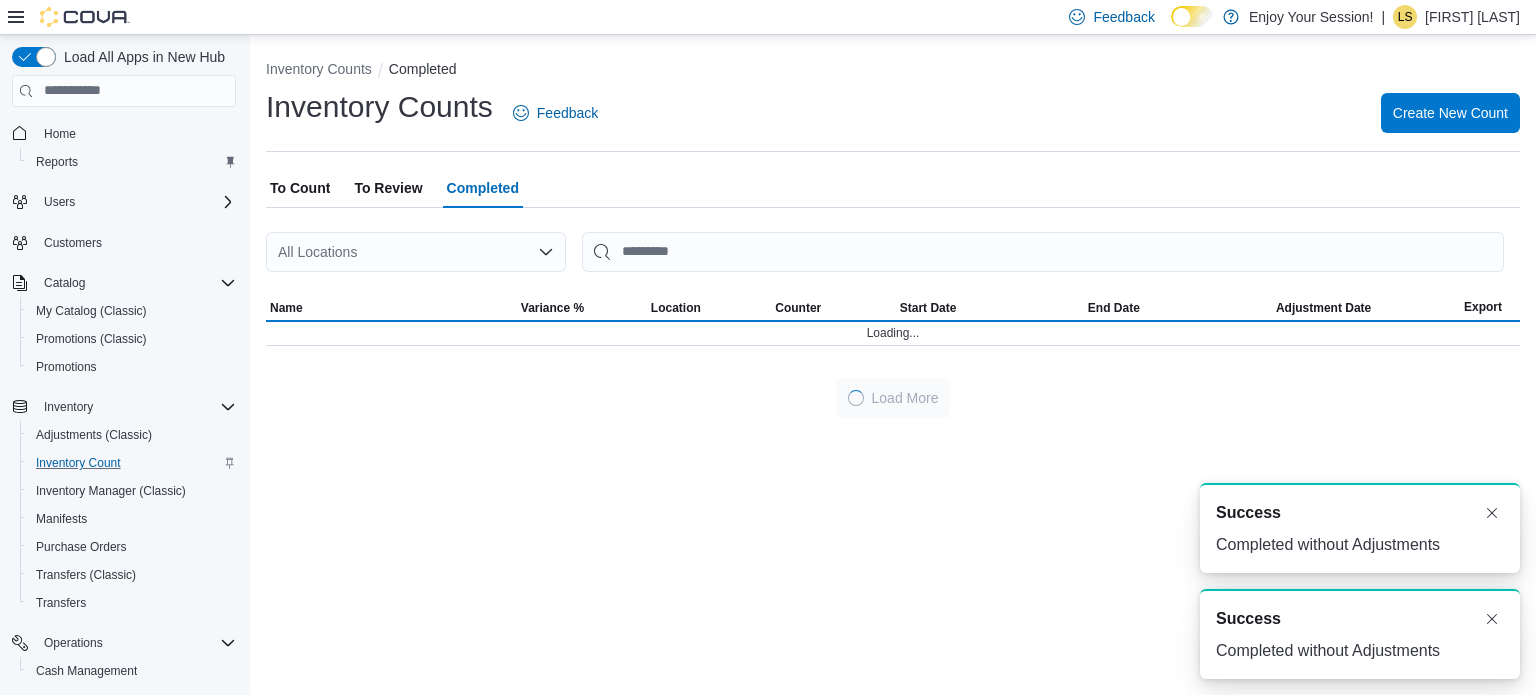 scroll, scrollTop: 0, scrollLeft: 0, axis: both 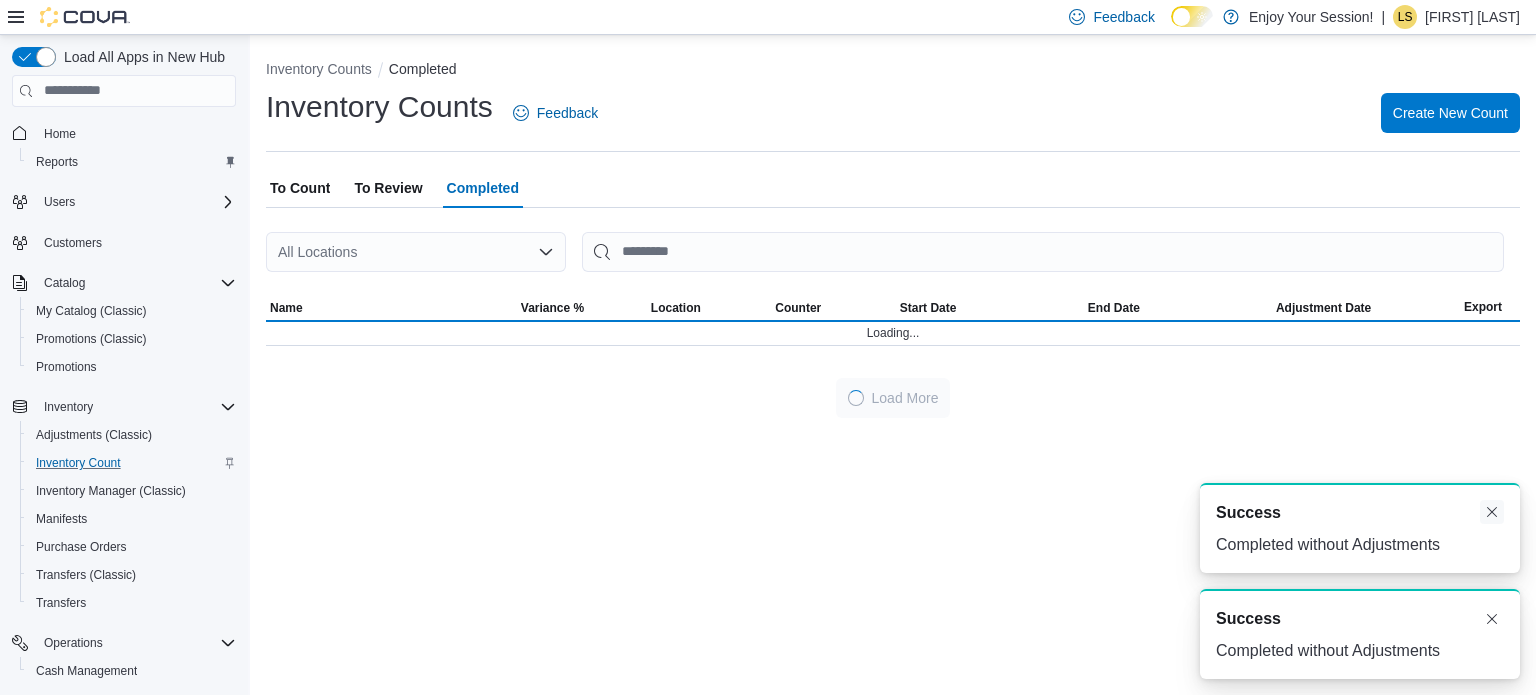 click at bounding box center [1492, 512] 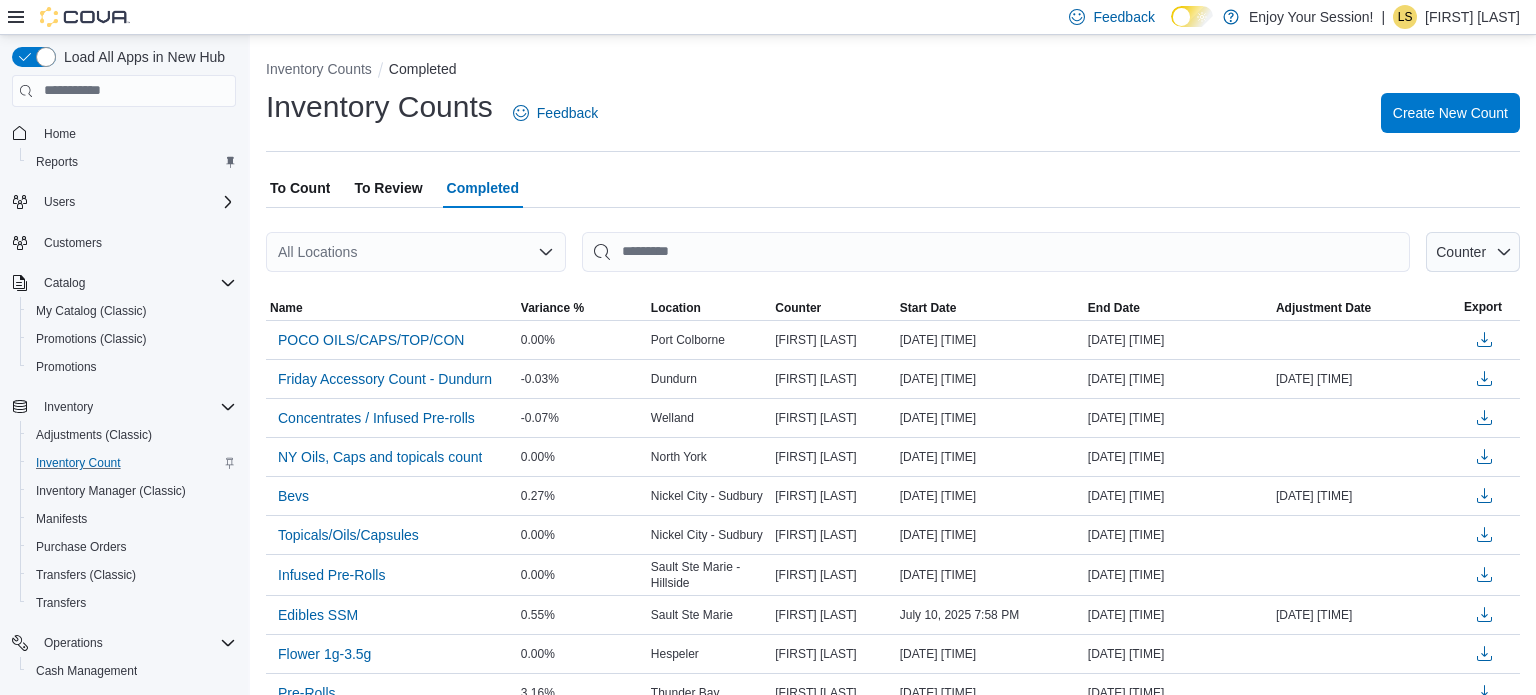 click on "To Review" at bounding box center (388, 188) 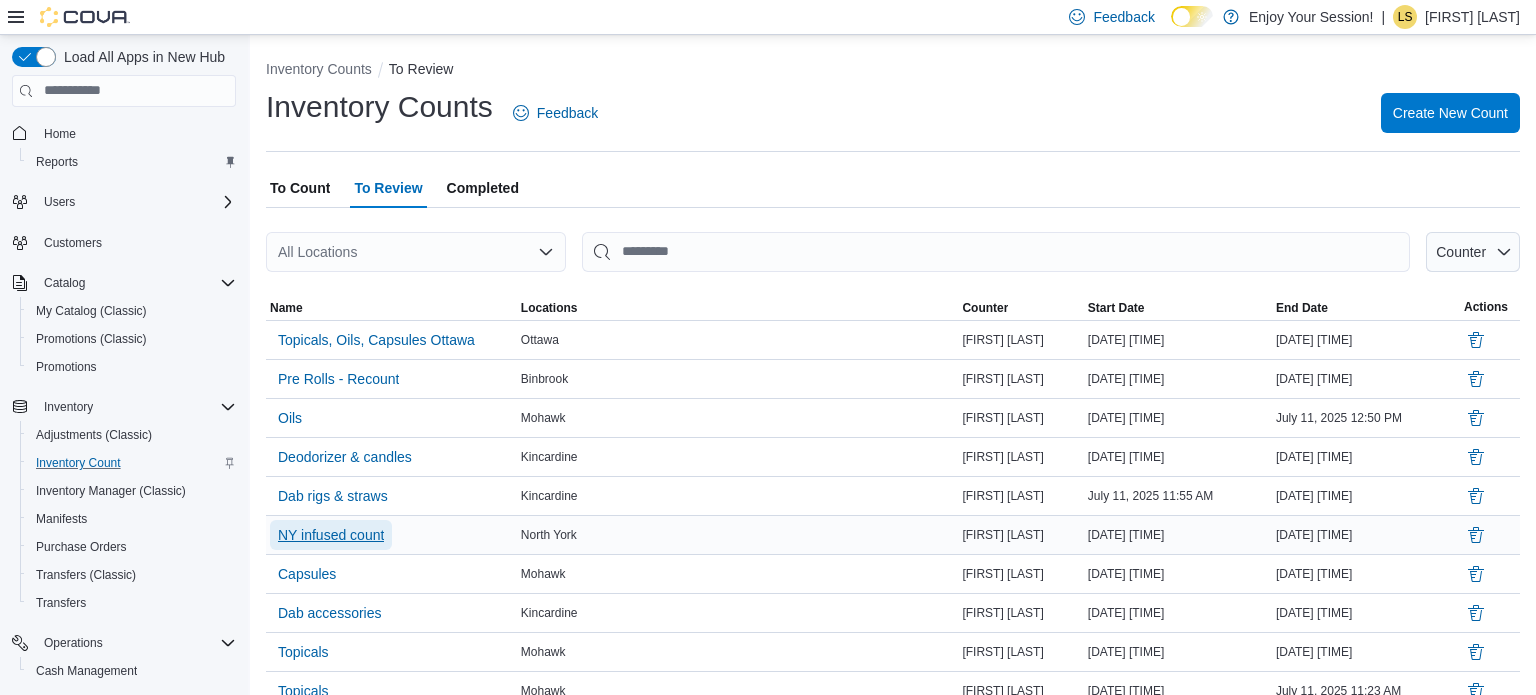 click on "NY infused count" at bounding box center [331, 535] 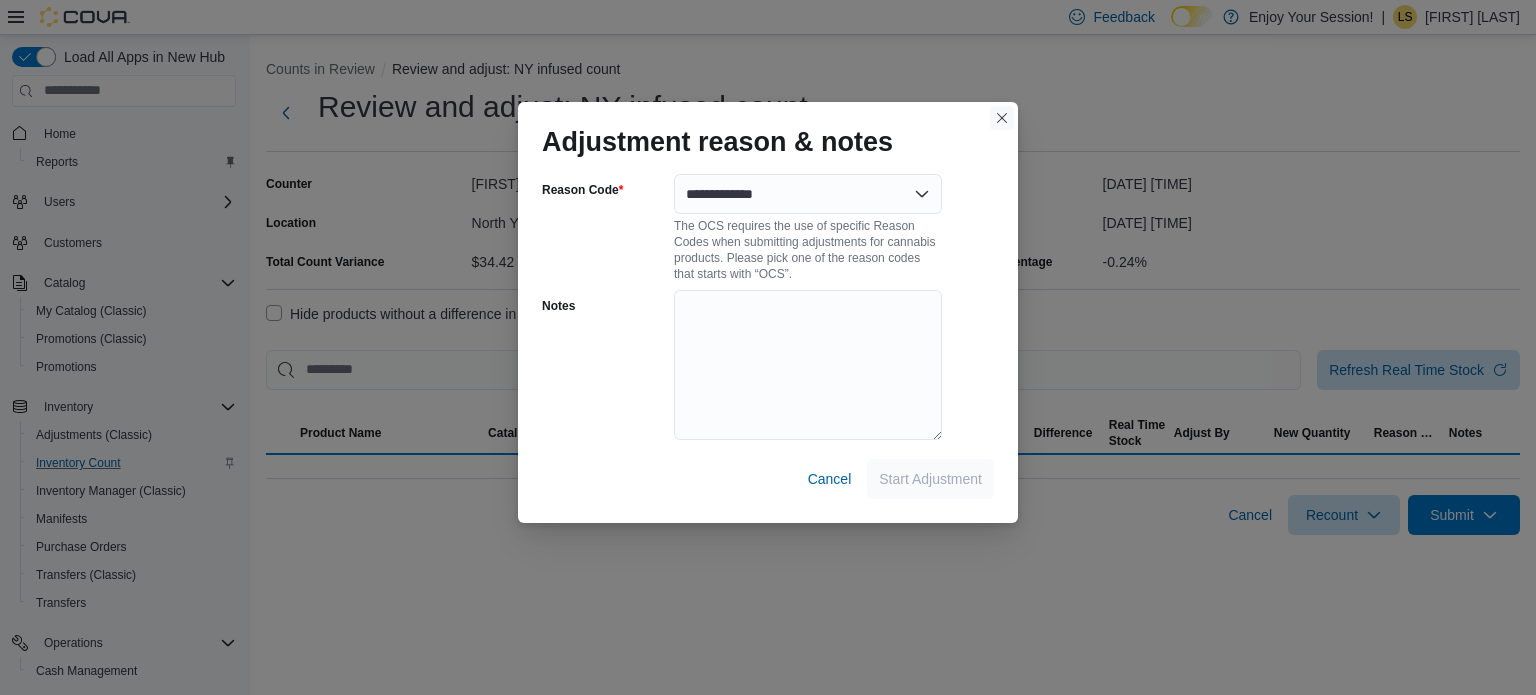 click at bounding box center (1002, 118) 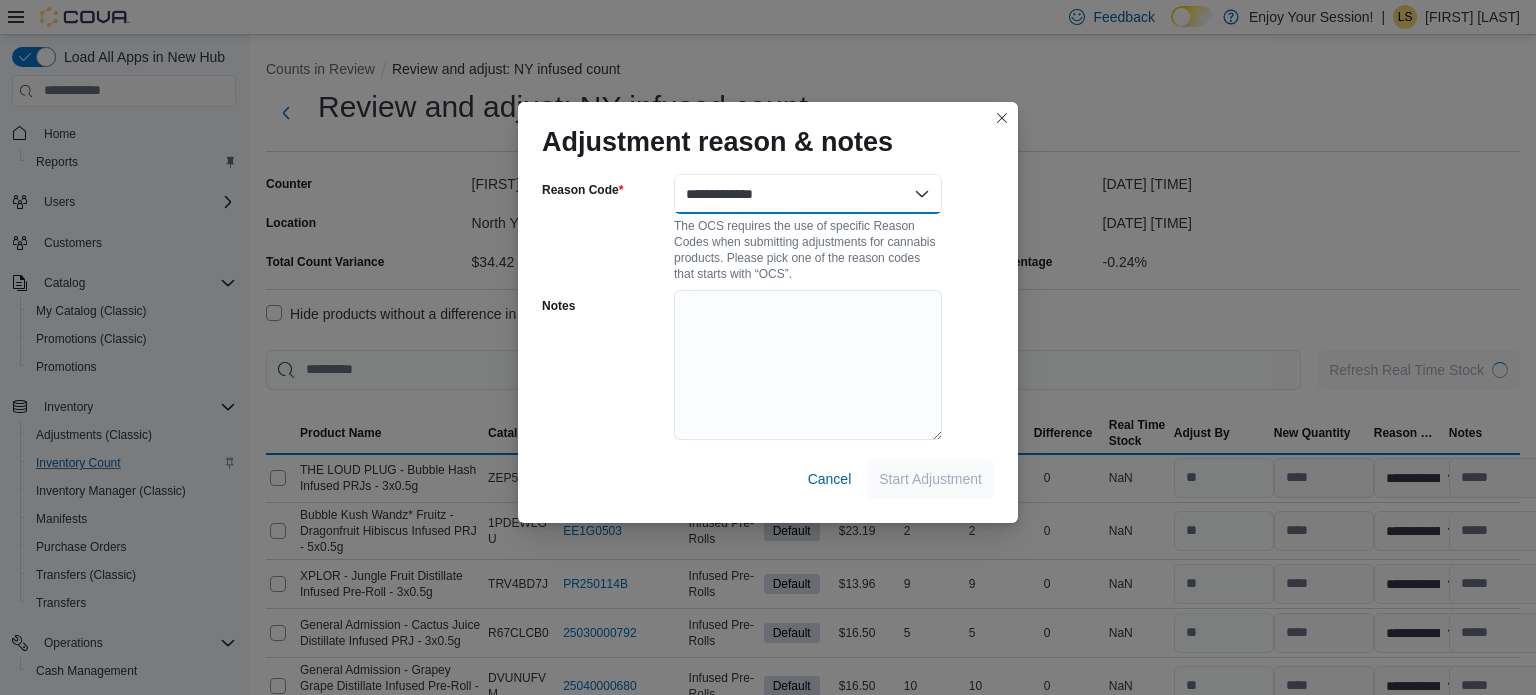 click on "**********" at bounding box center [808, 194] 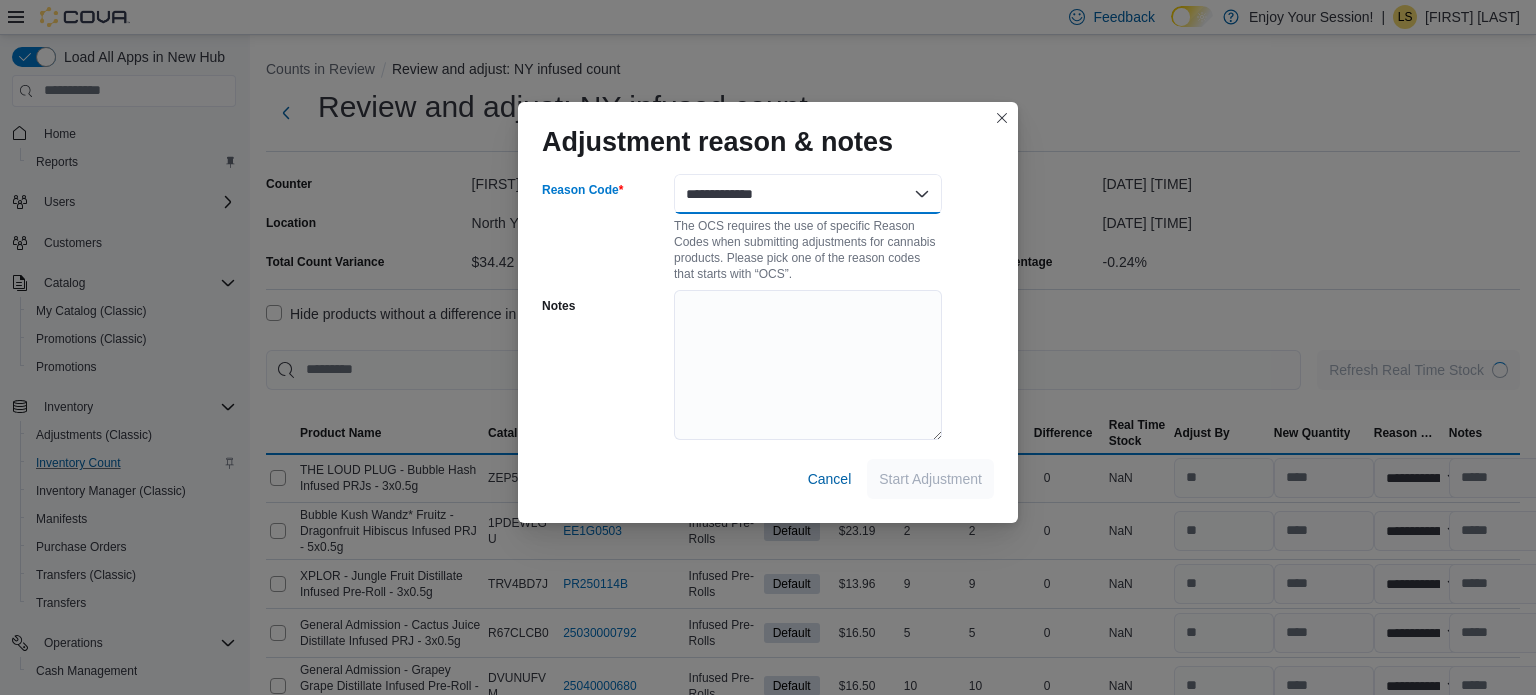 click on "**********" at bounding box center [808, 194] 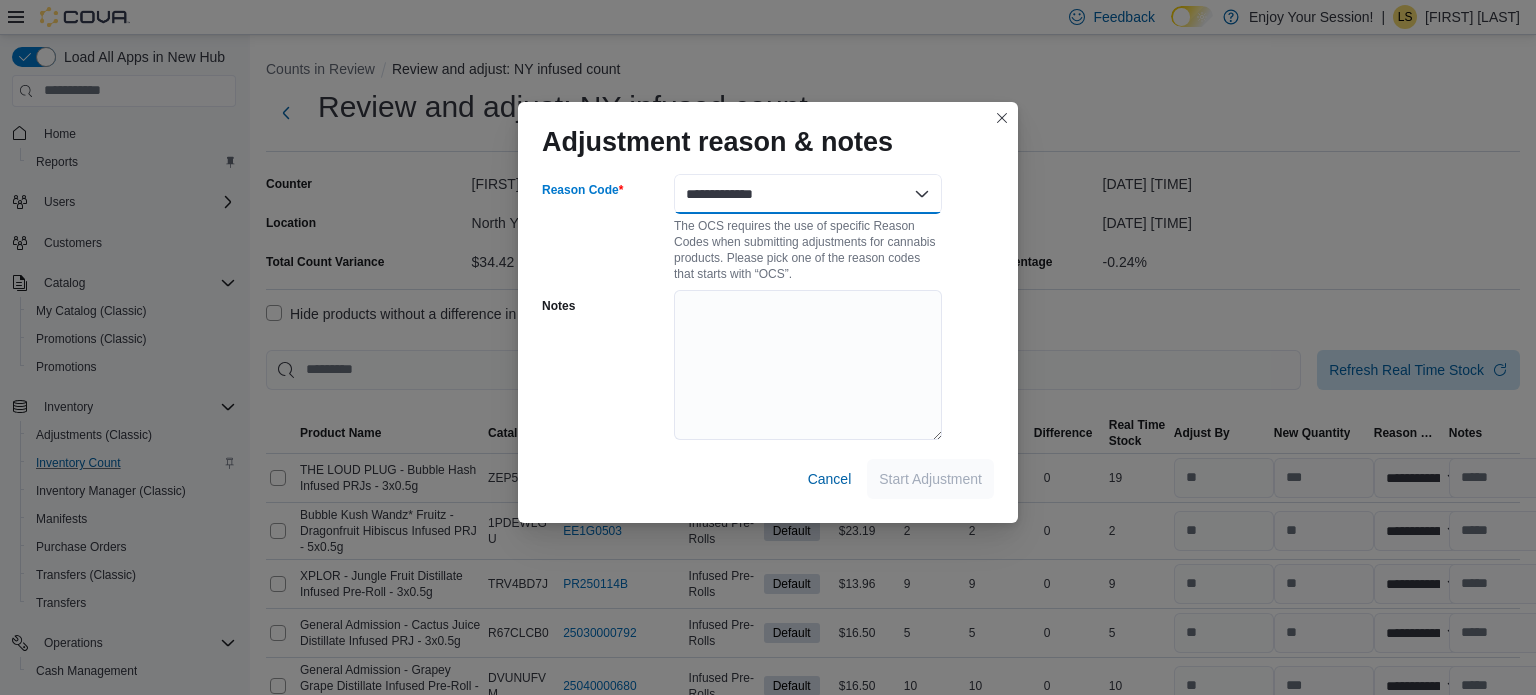 select on "**********" 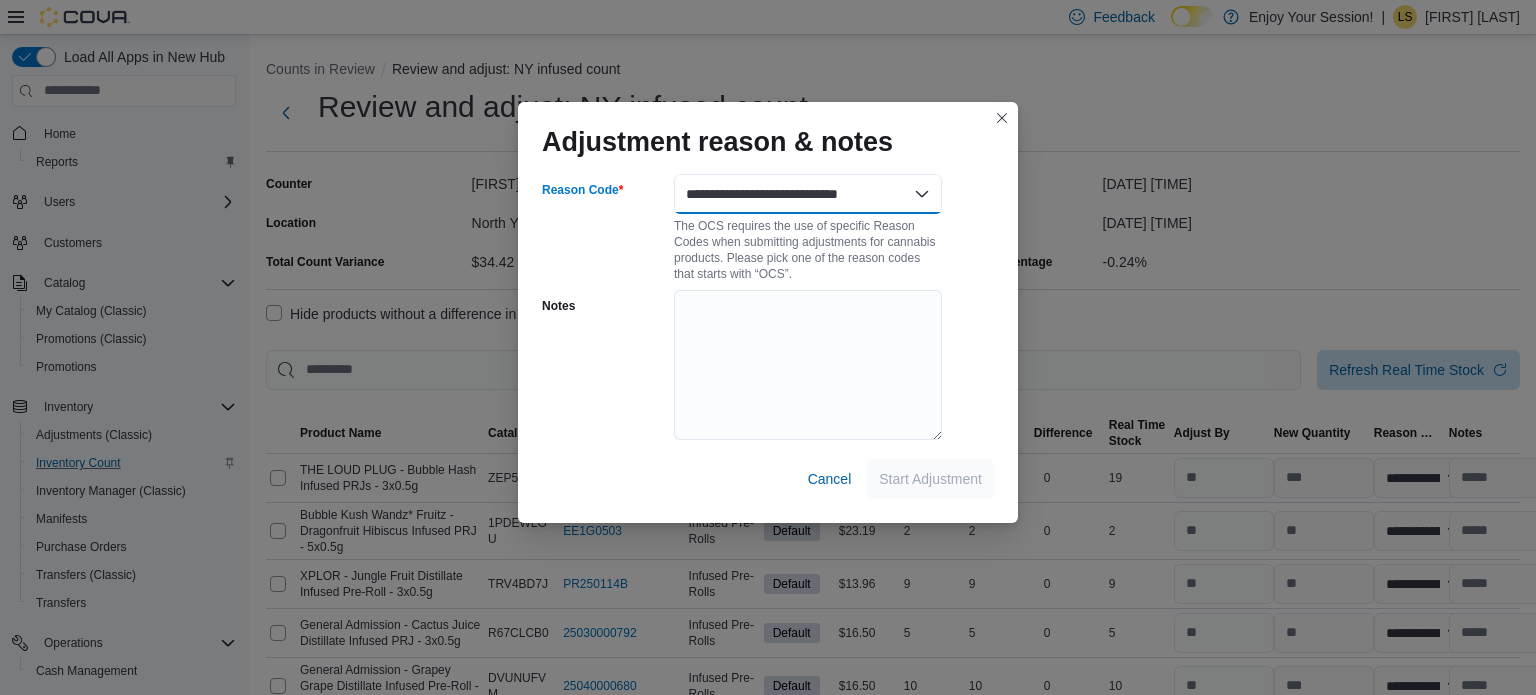 click on "**********" at bounding box center (808, 194) 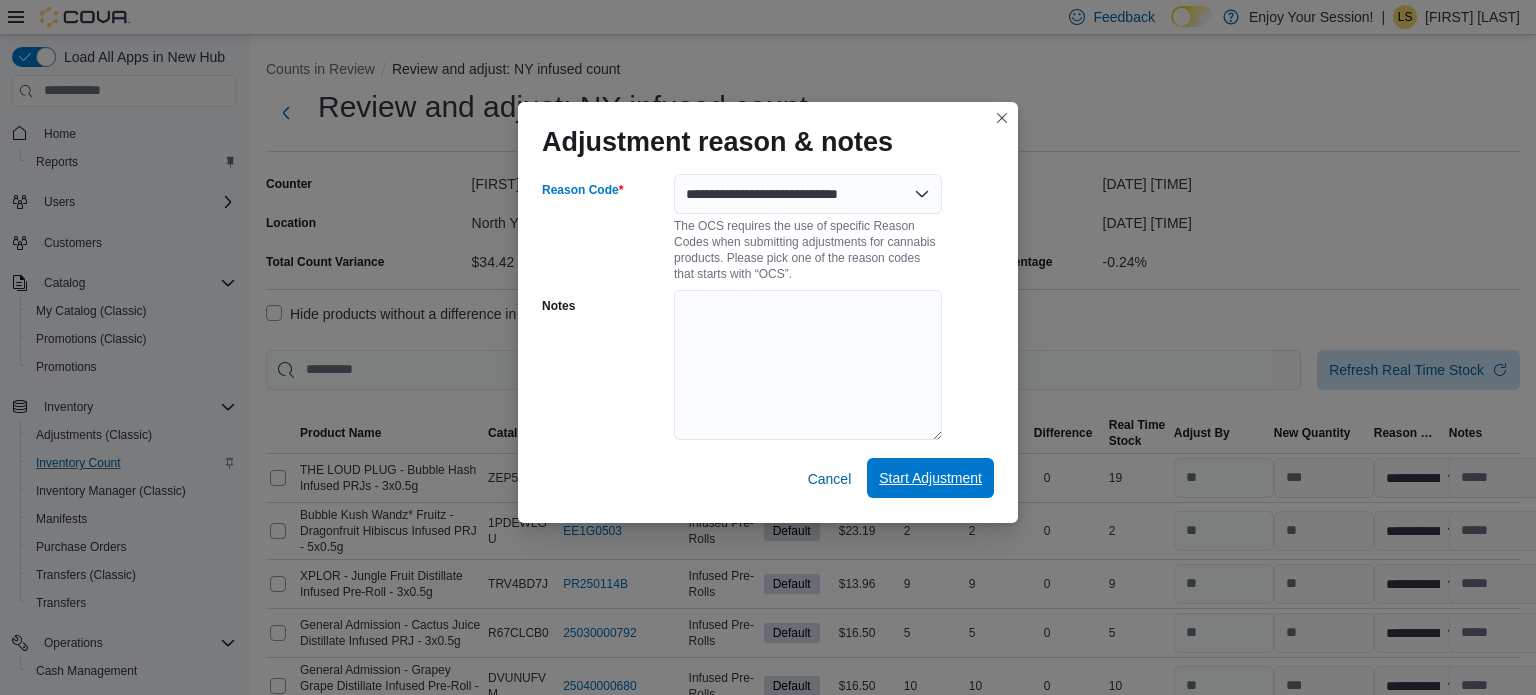 click on "Start Adjustment" at bounding box center (930, 478) 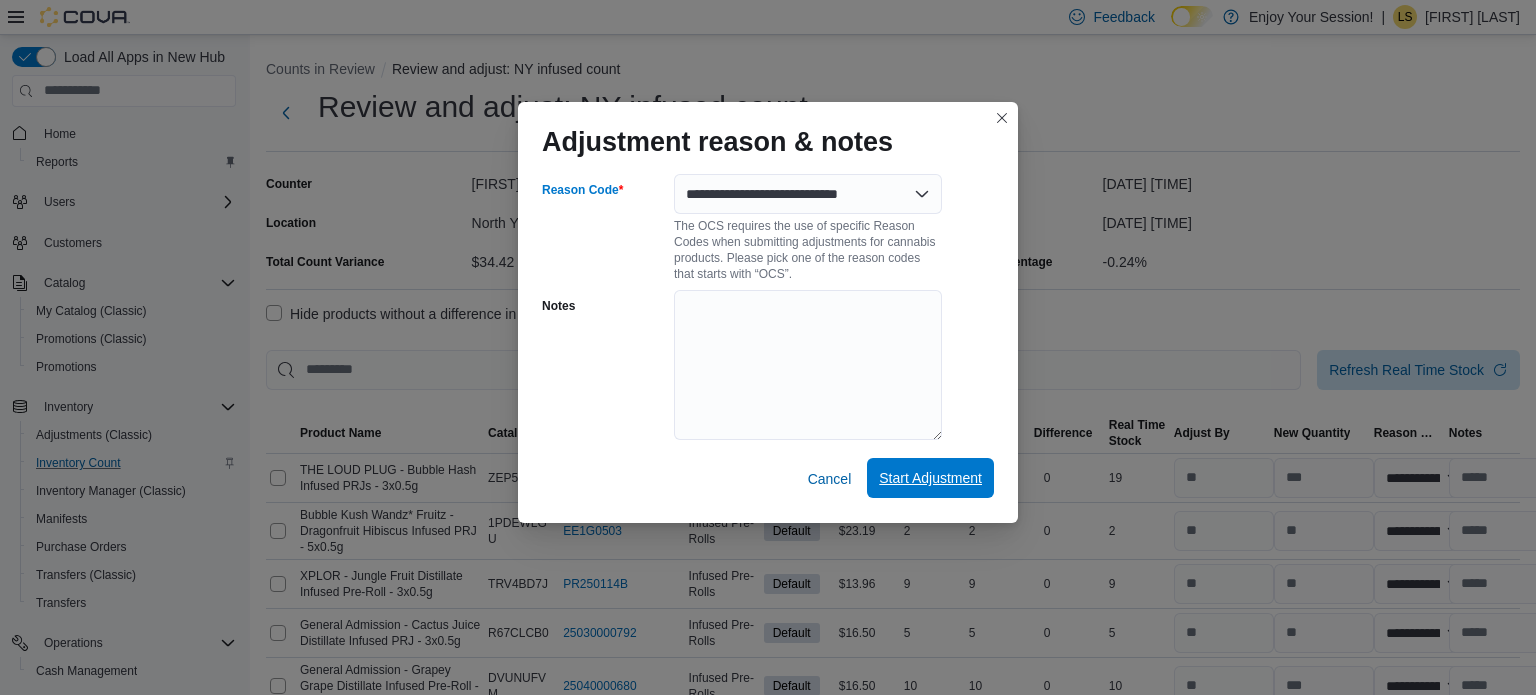 select on "**********" 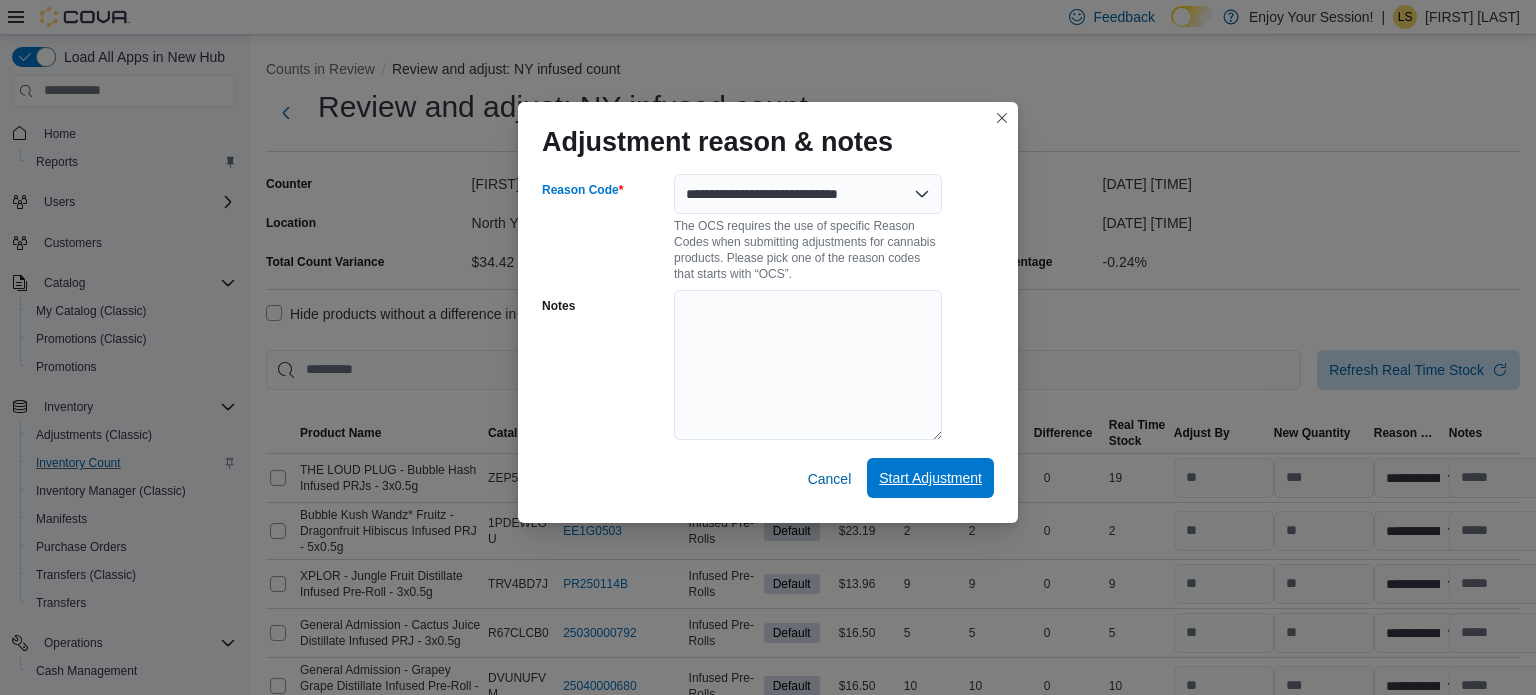 select on "**********" 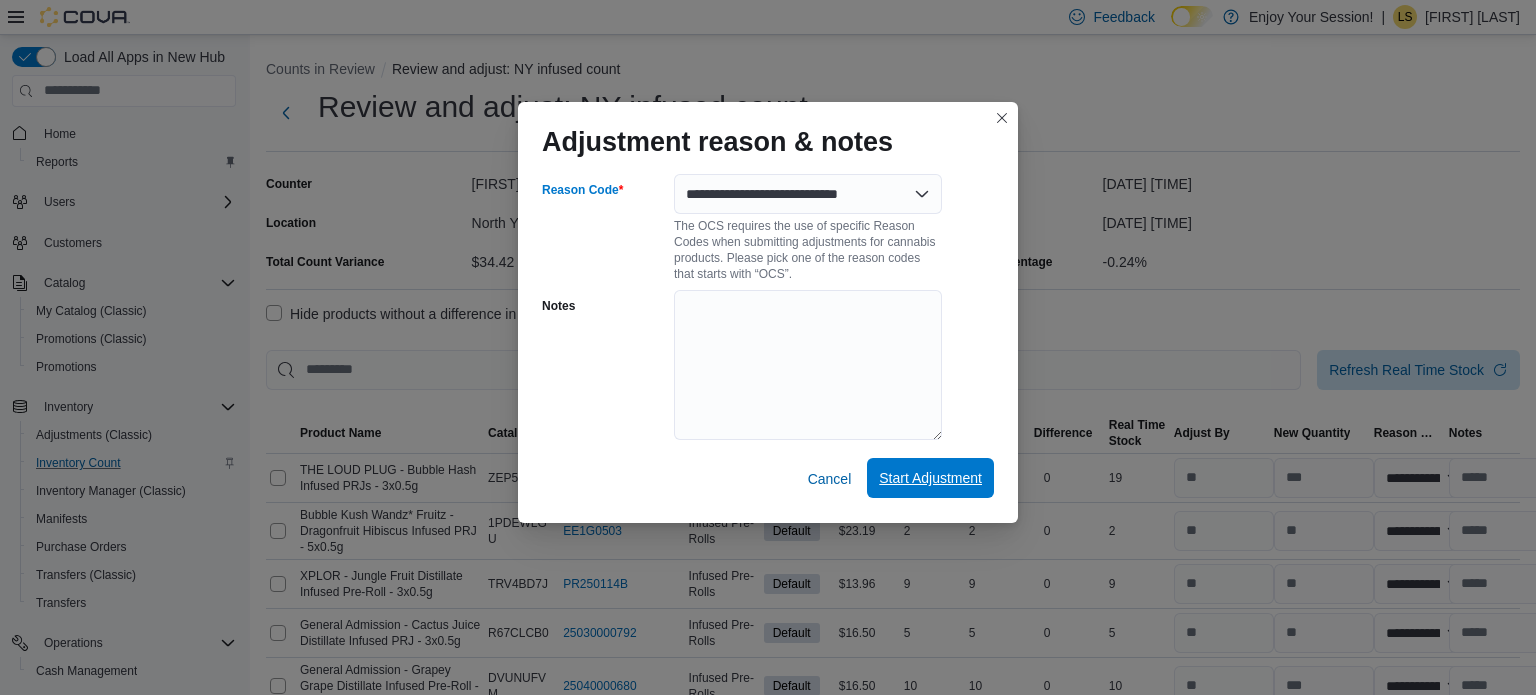 select on "**********" 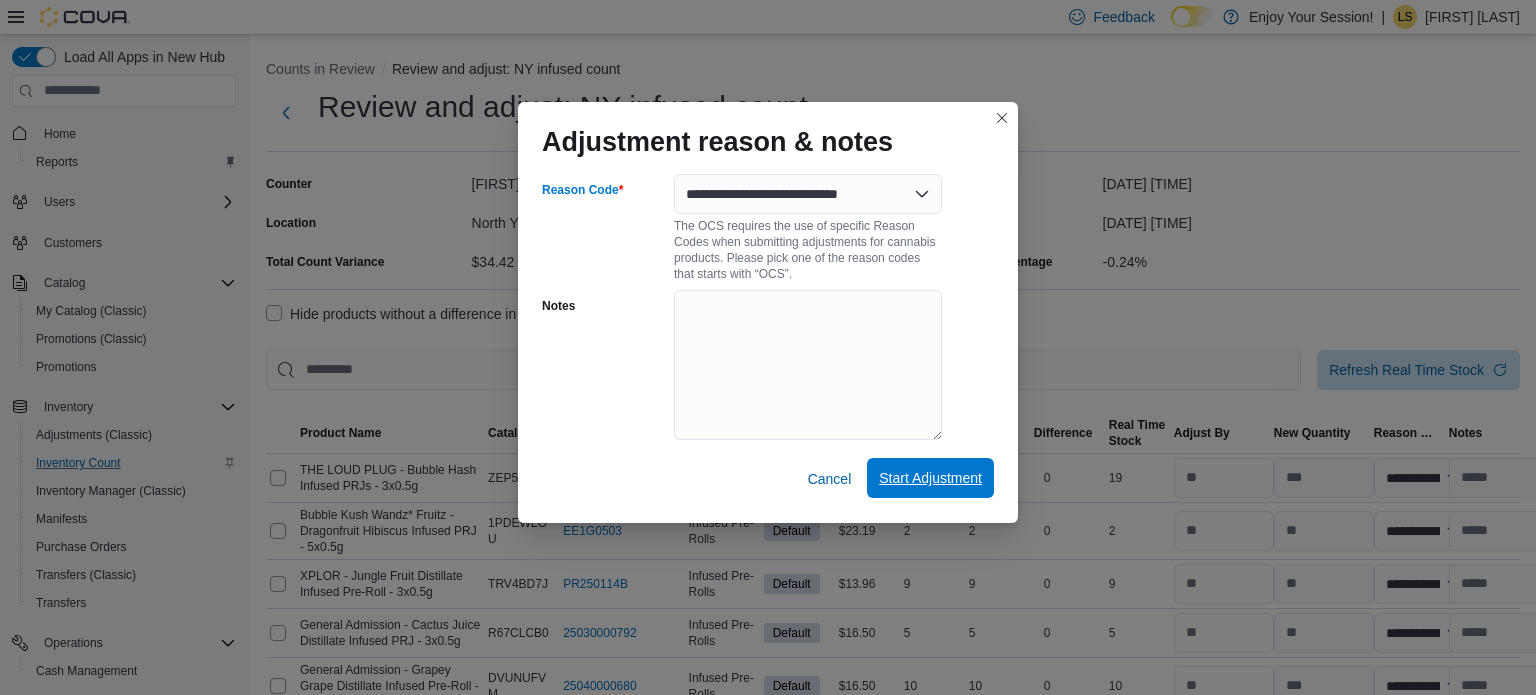 select on "**********" 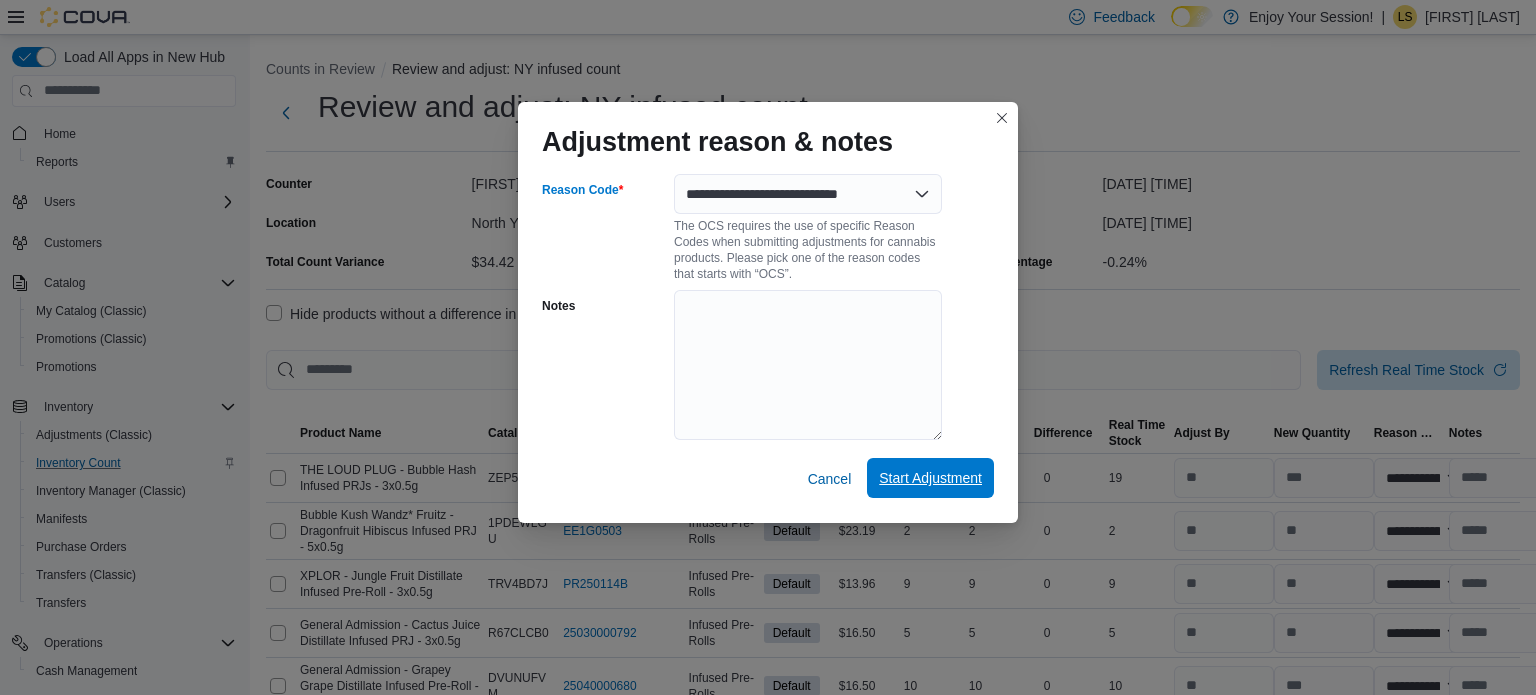 select on "**********" 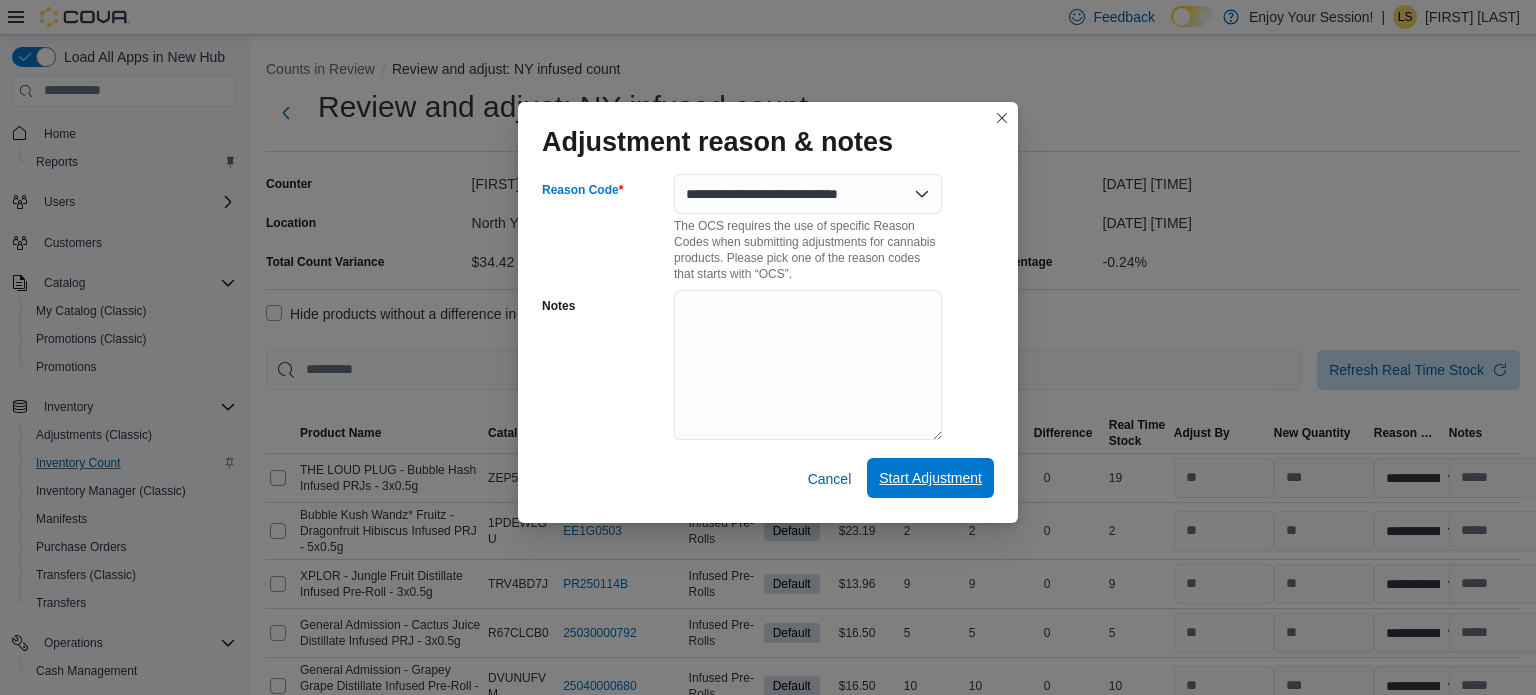 select on "**********" 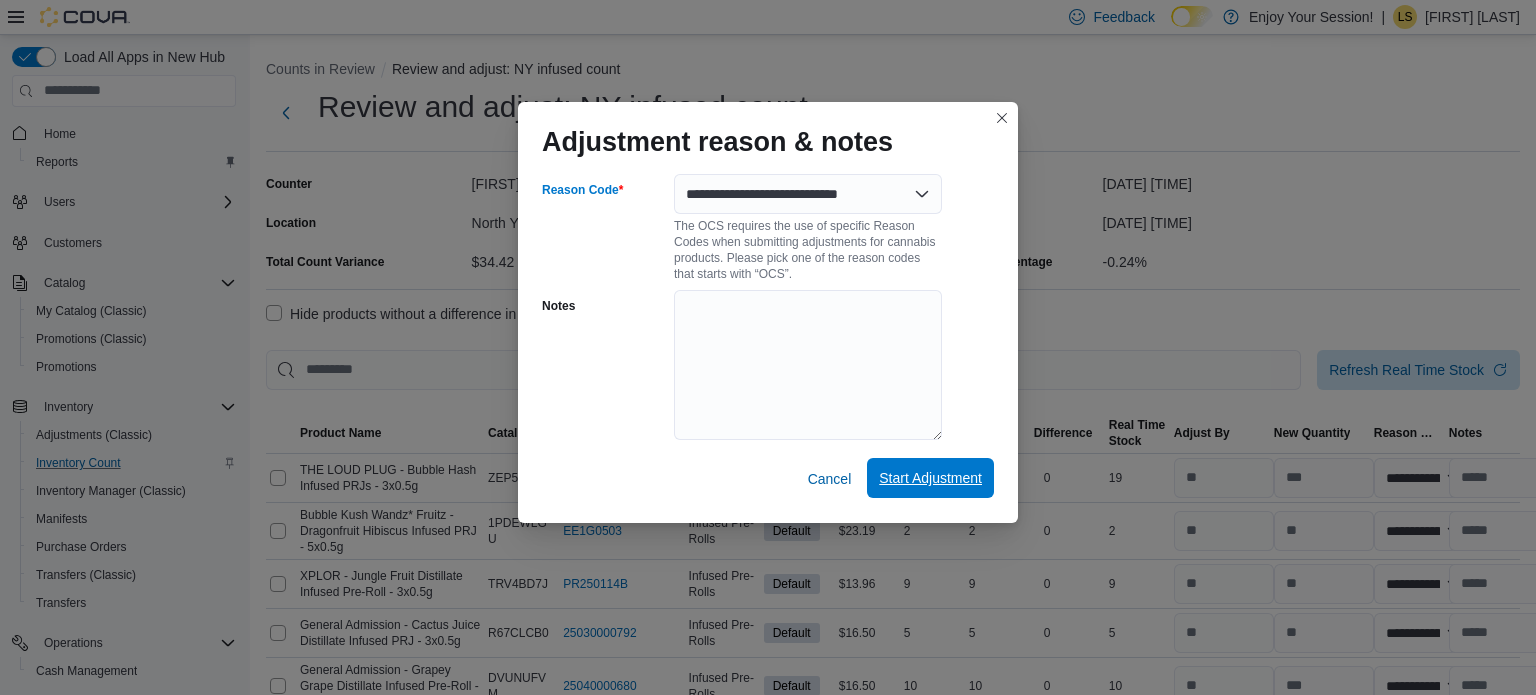 select on "**********" 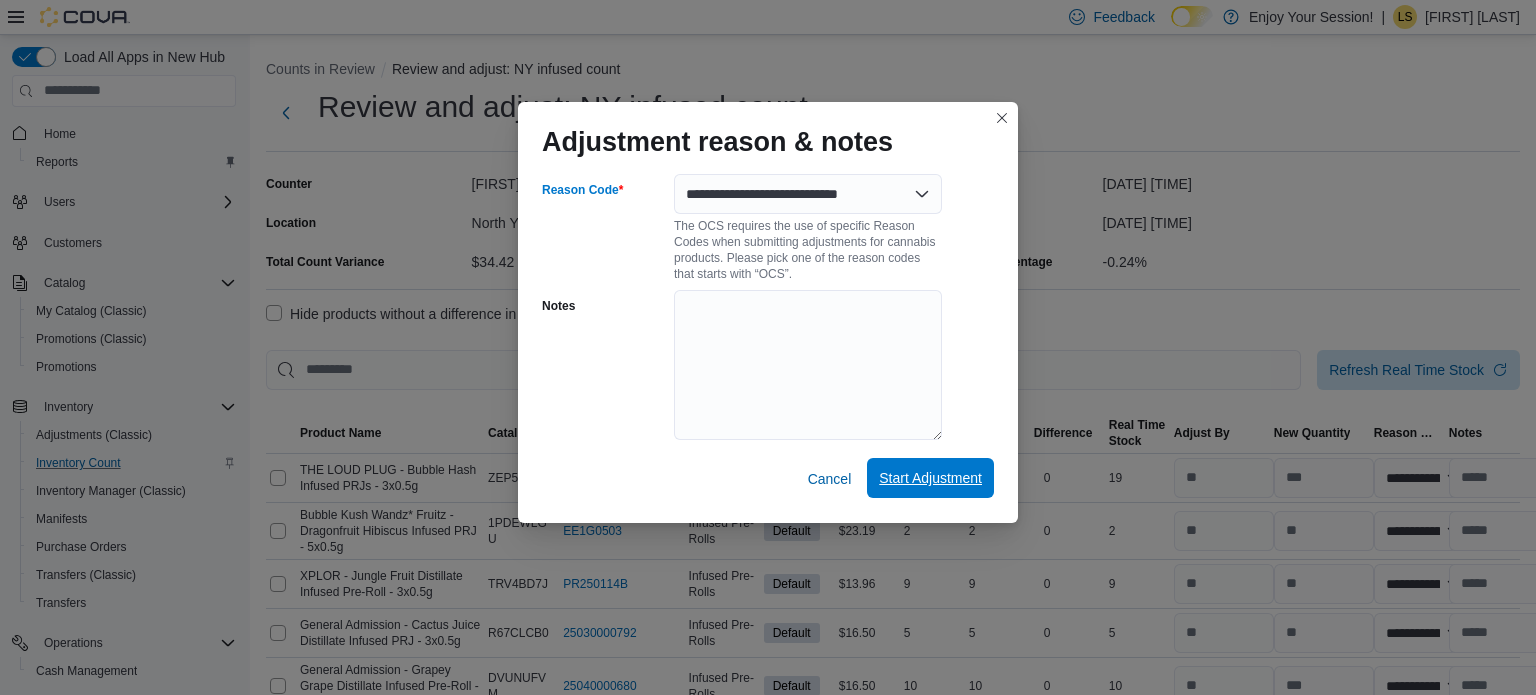 select on "**********" 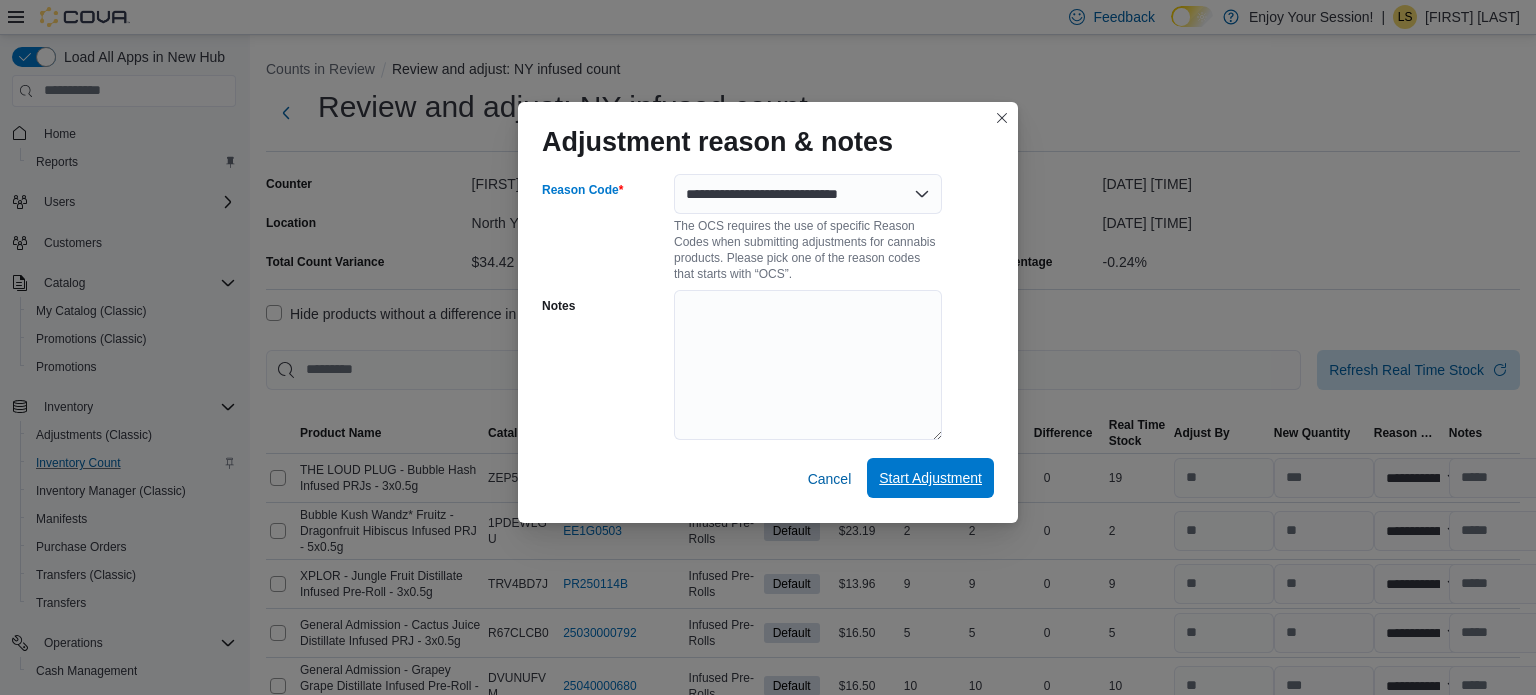 select on "**********" 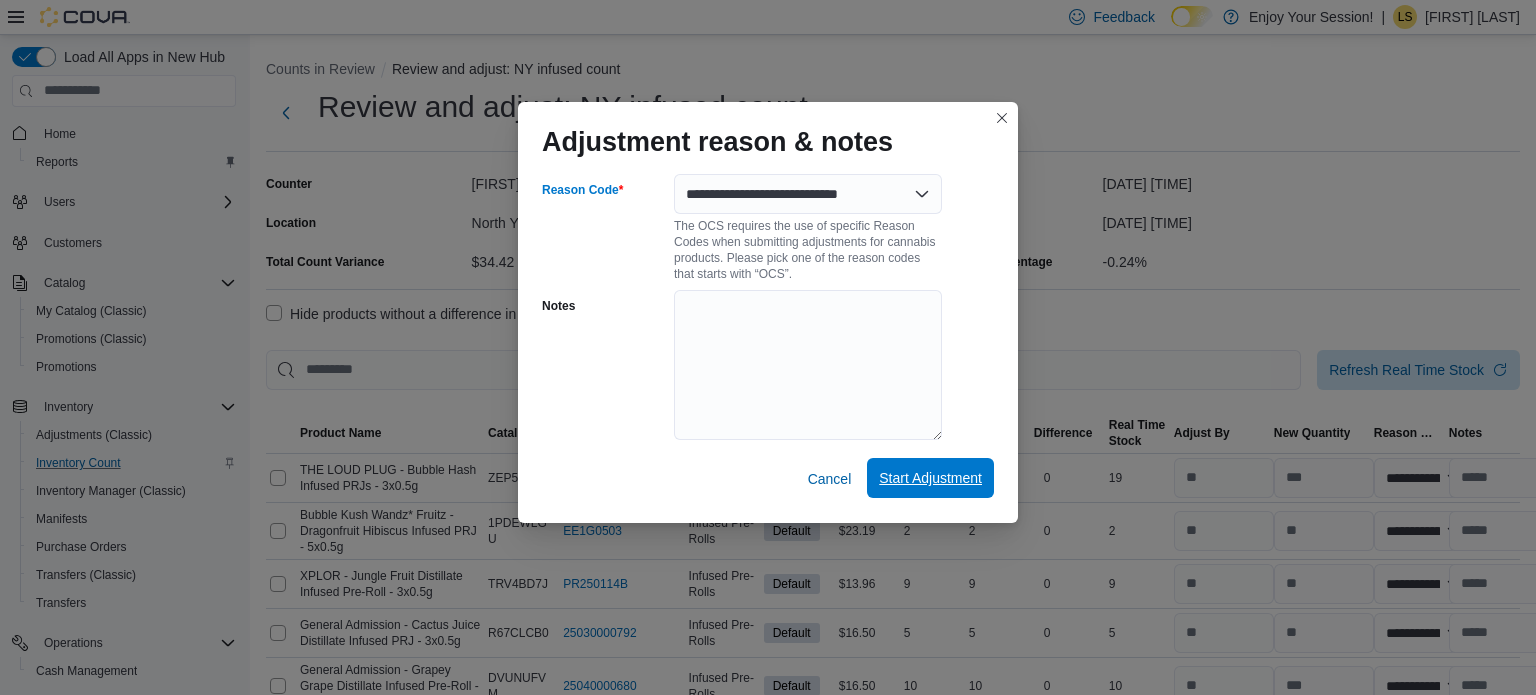 select on "**********" 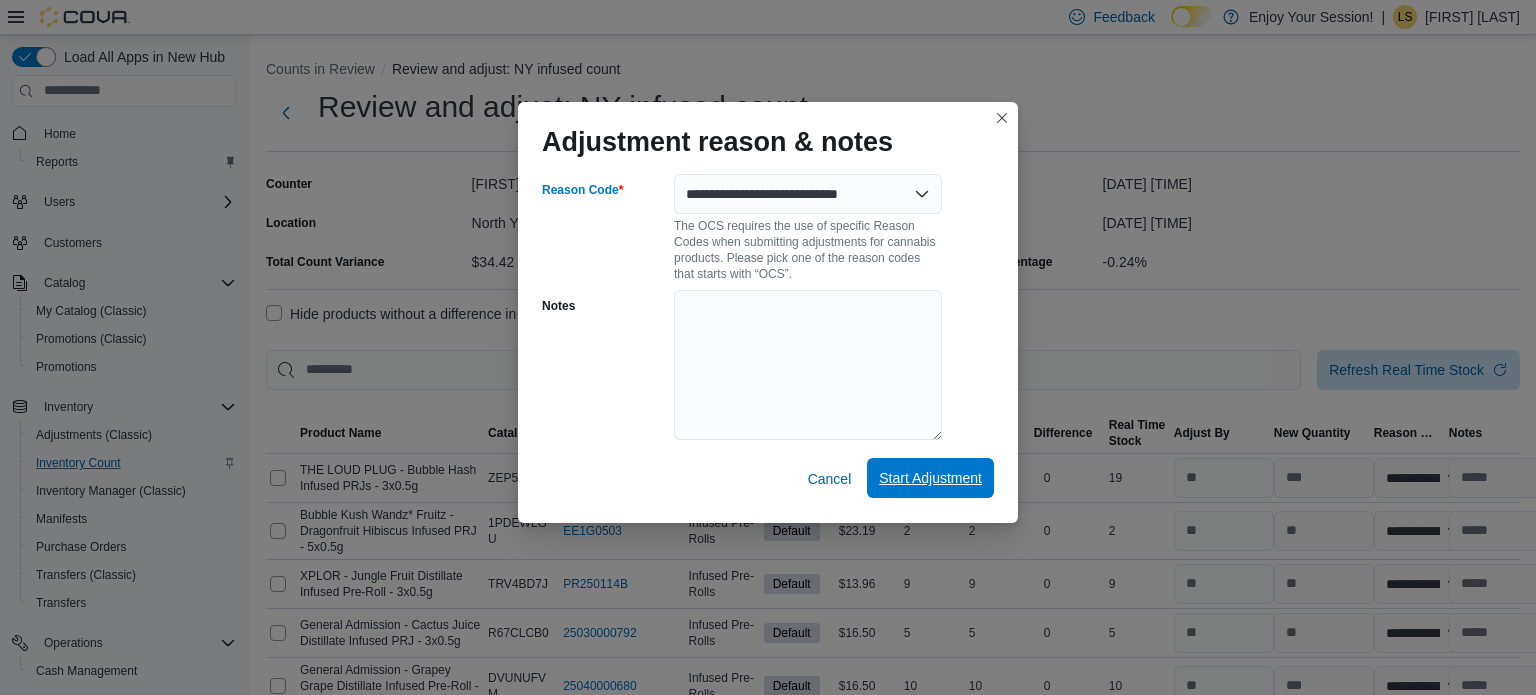 select on "**********" 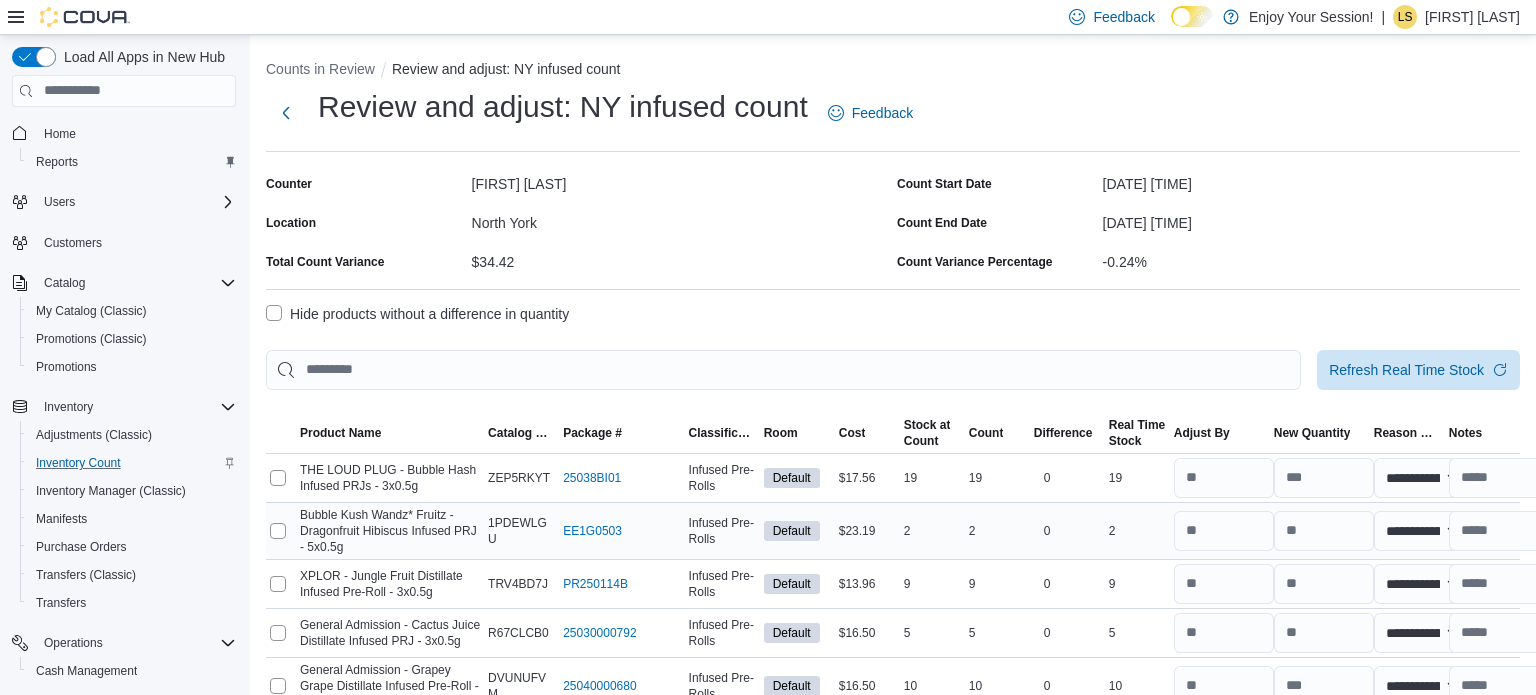 click on "0" at bounding box center (1067, 531) 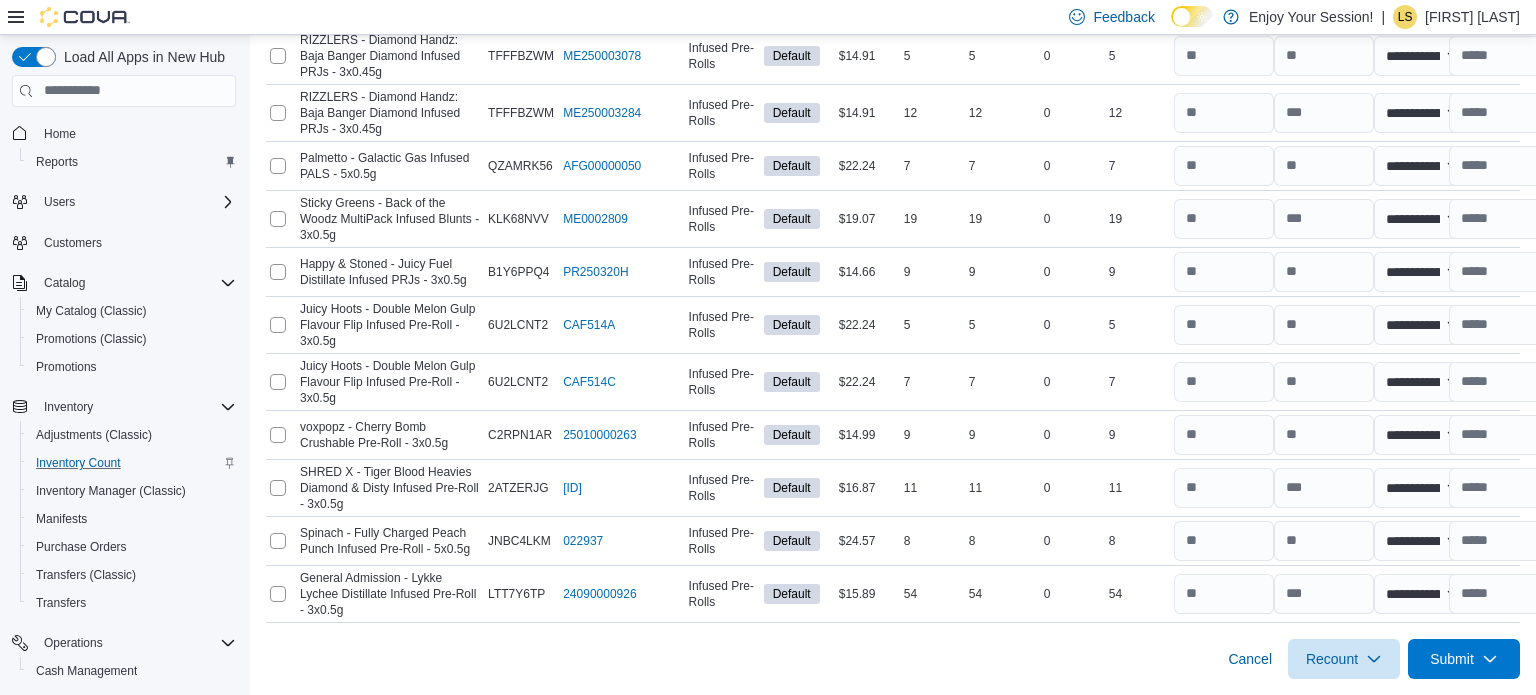 scroll, scrollTop: 4872, scrollLeft: 0, axis: vertical 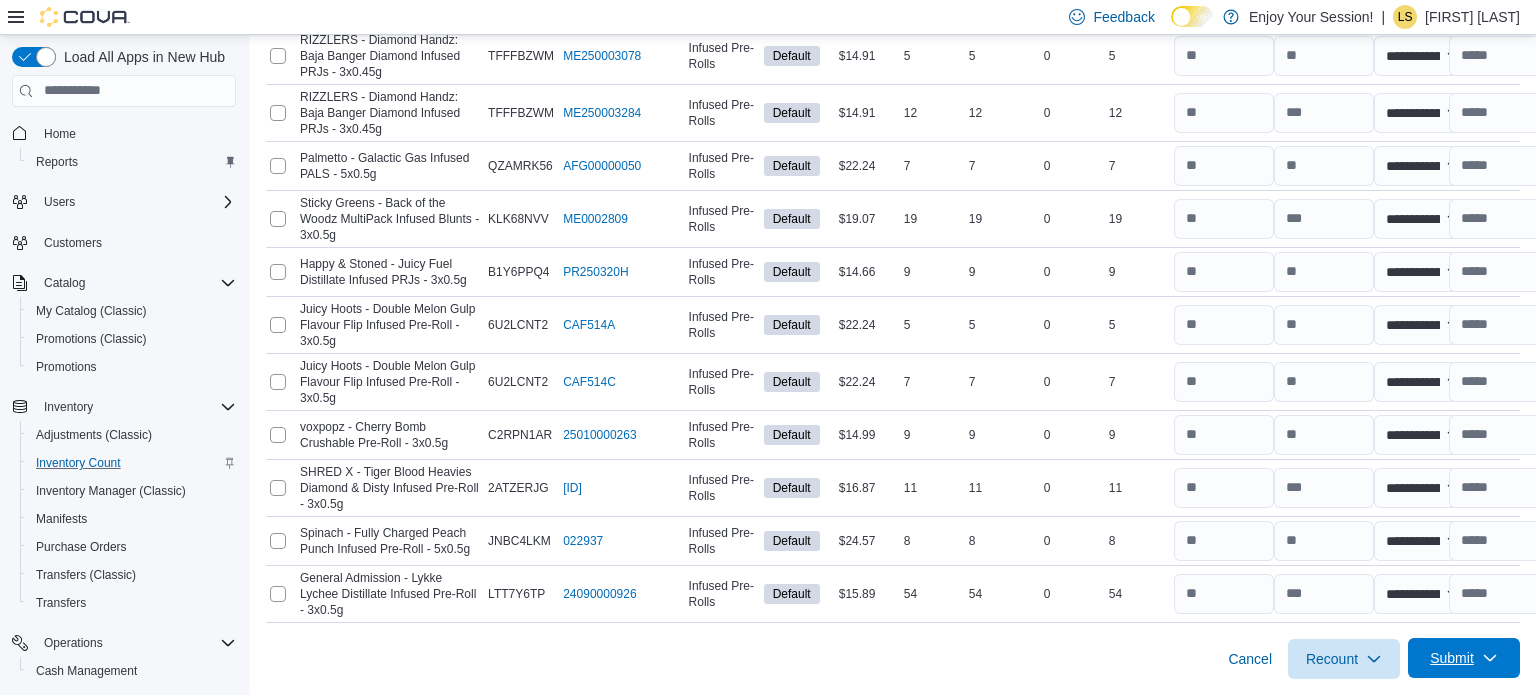 click on "Submit" at bounding box center [1452, 658] 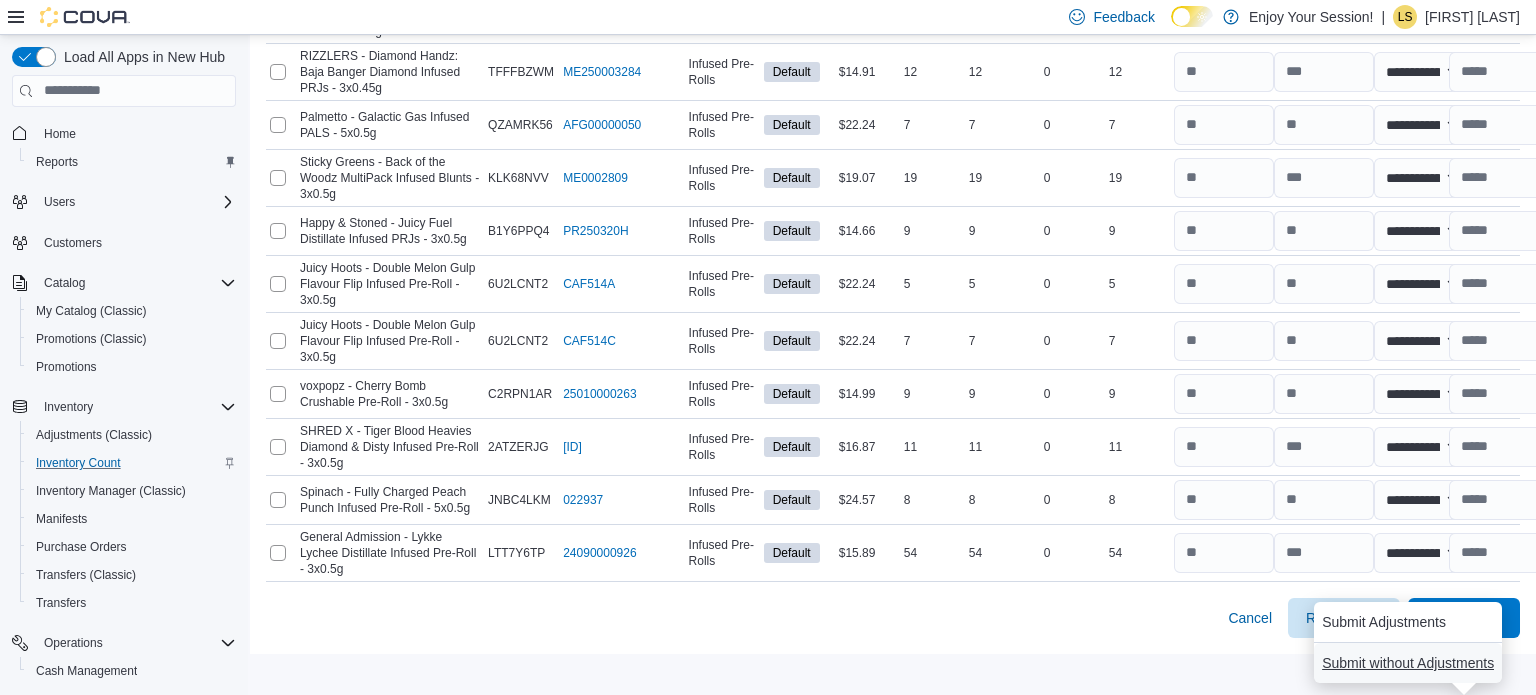 click on "Submit without Adjustments" at bounding box center (1408, 663) 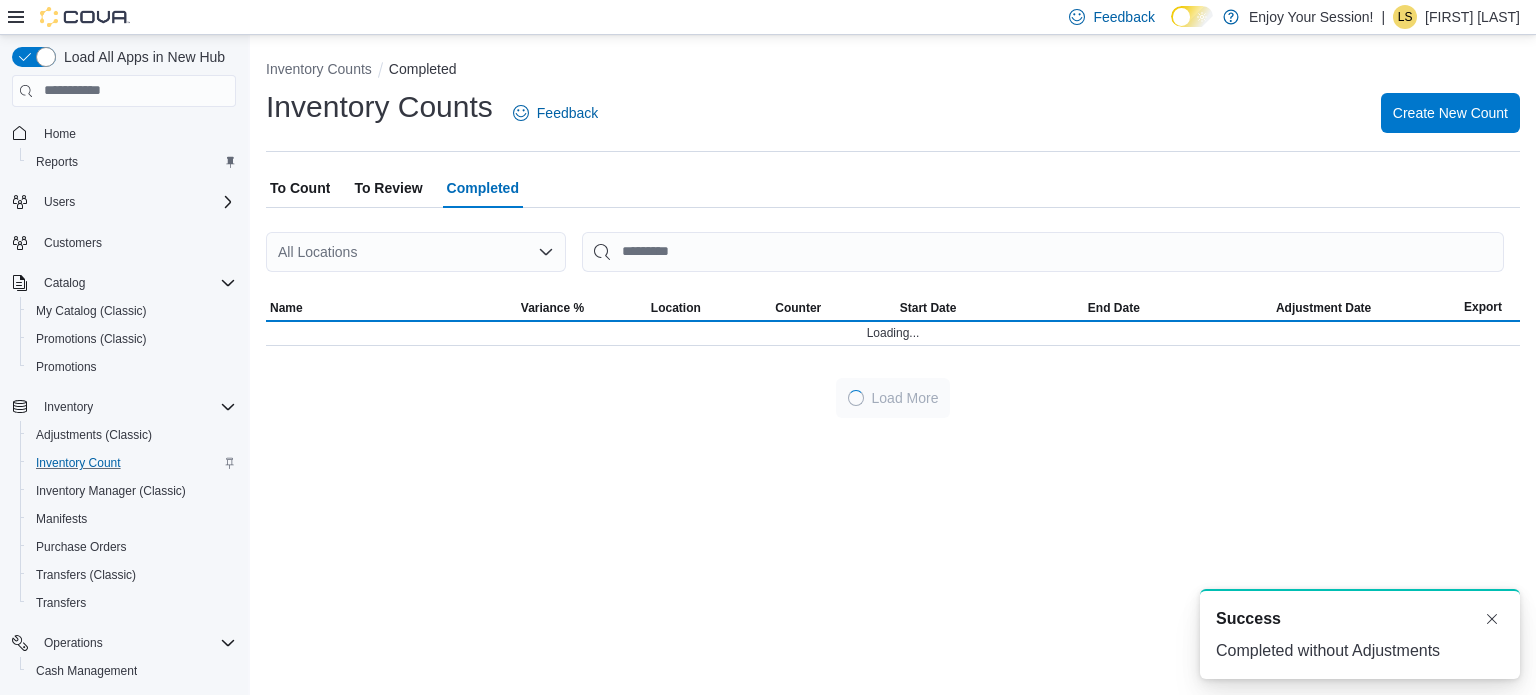 scroll, scrollTop: 0, scrollLeft: 0, axis: both 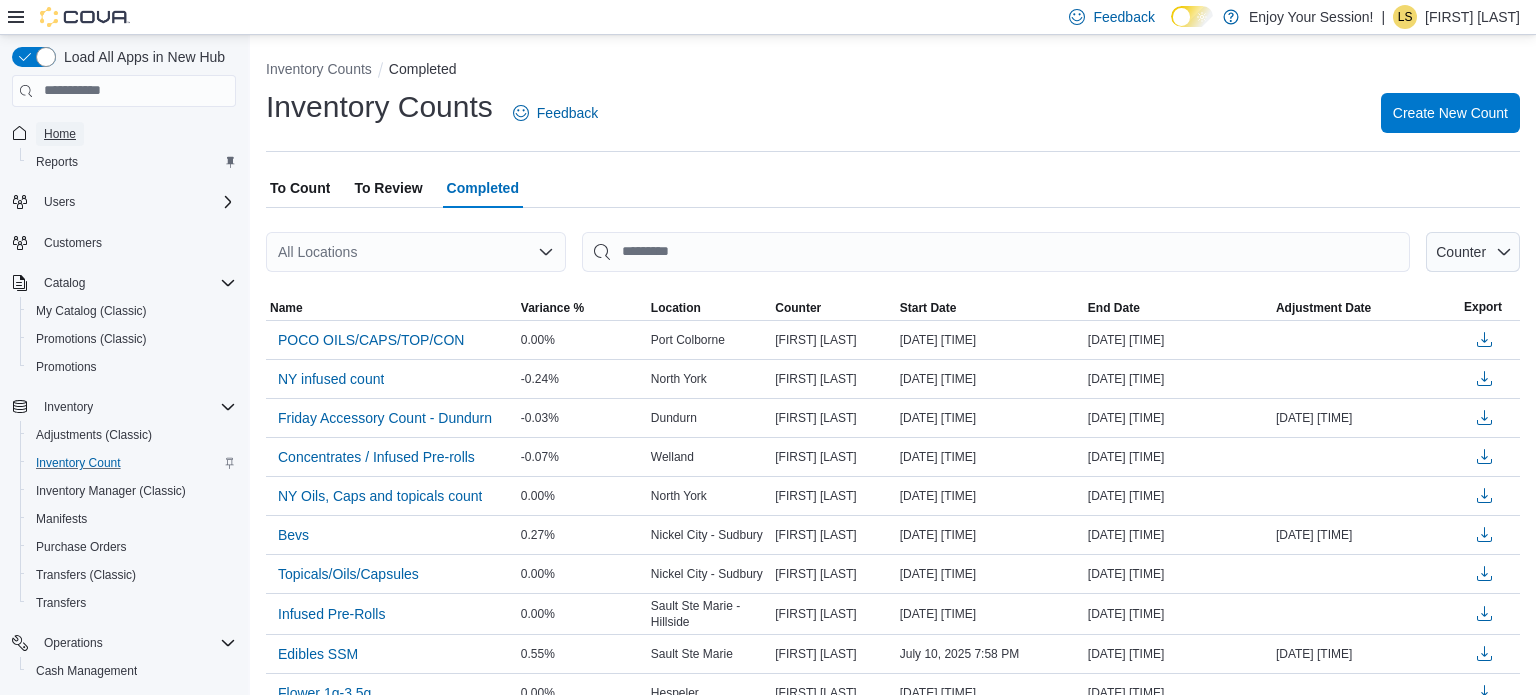 click on "Home" at bounding box center (60, 134) 